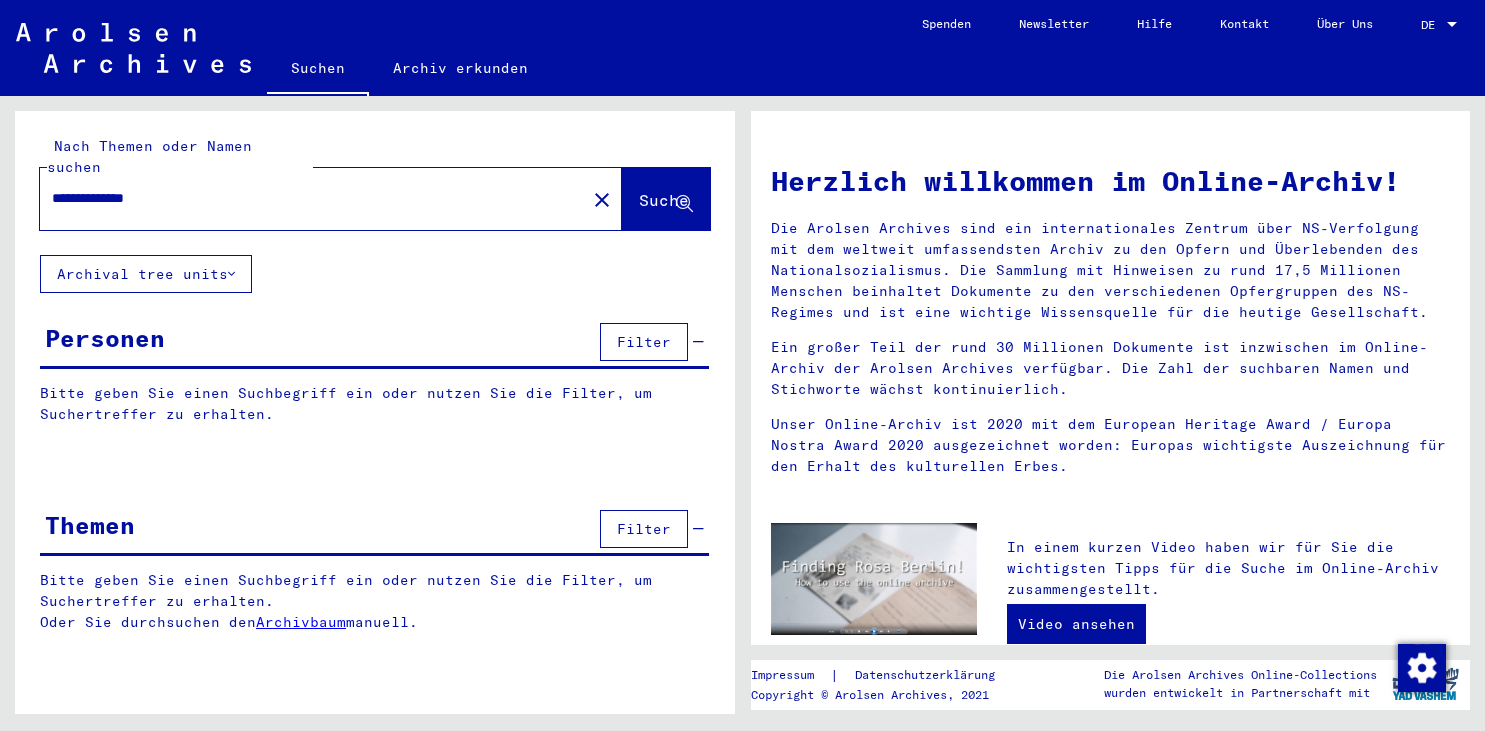 scroll, scrollTop: 0, scrollLeft: 0, axis: both 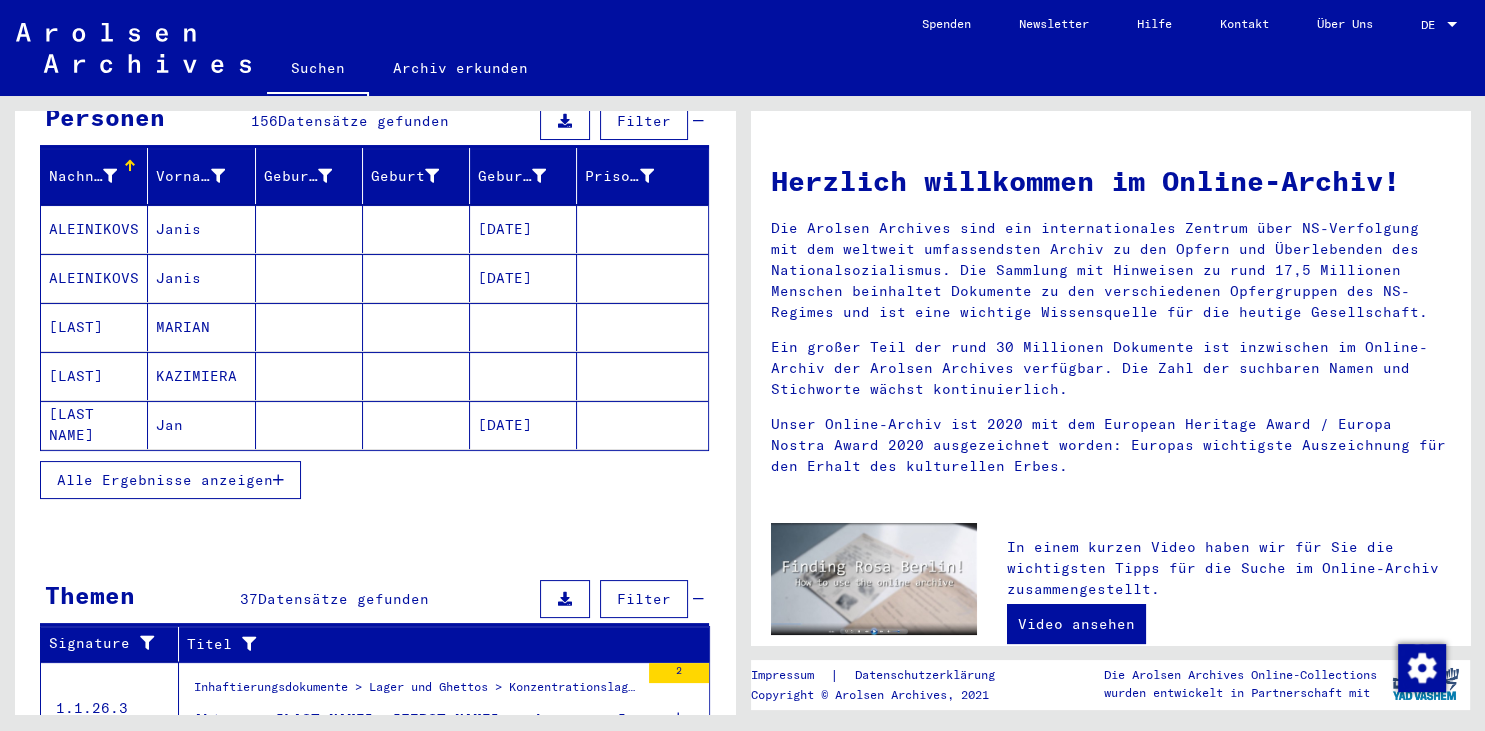 click on "Alle Ergebnisse anzeigen" at bounding box center [165, 480] 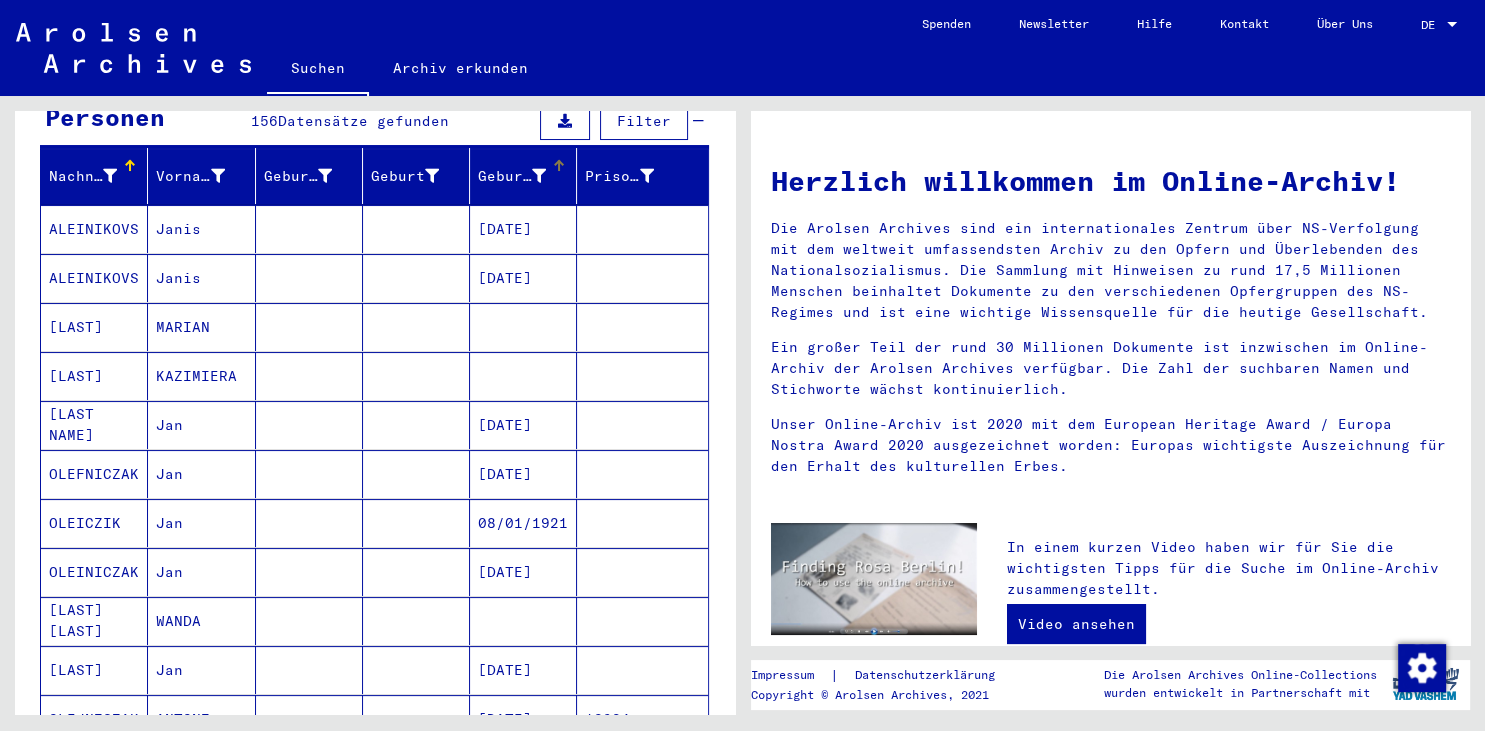 click on "Geburtsdatum" at bounding box center (512, 176) 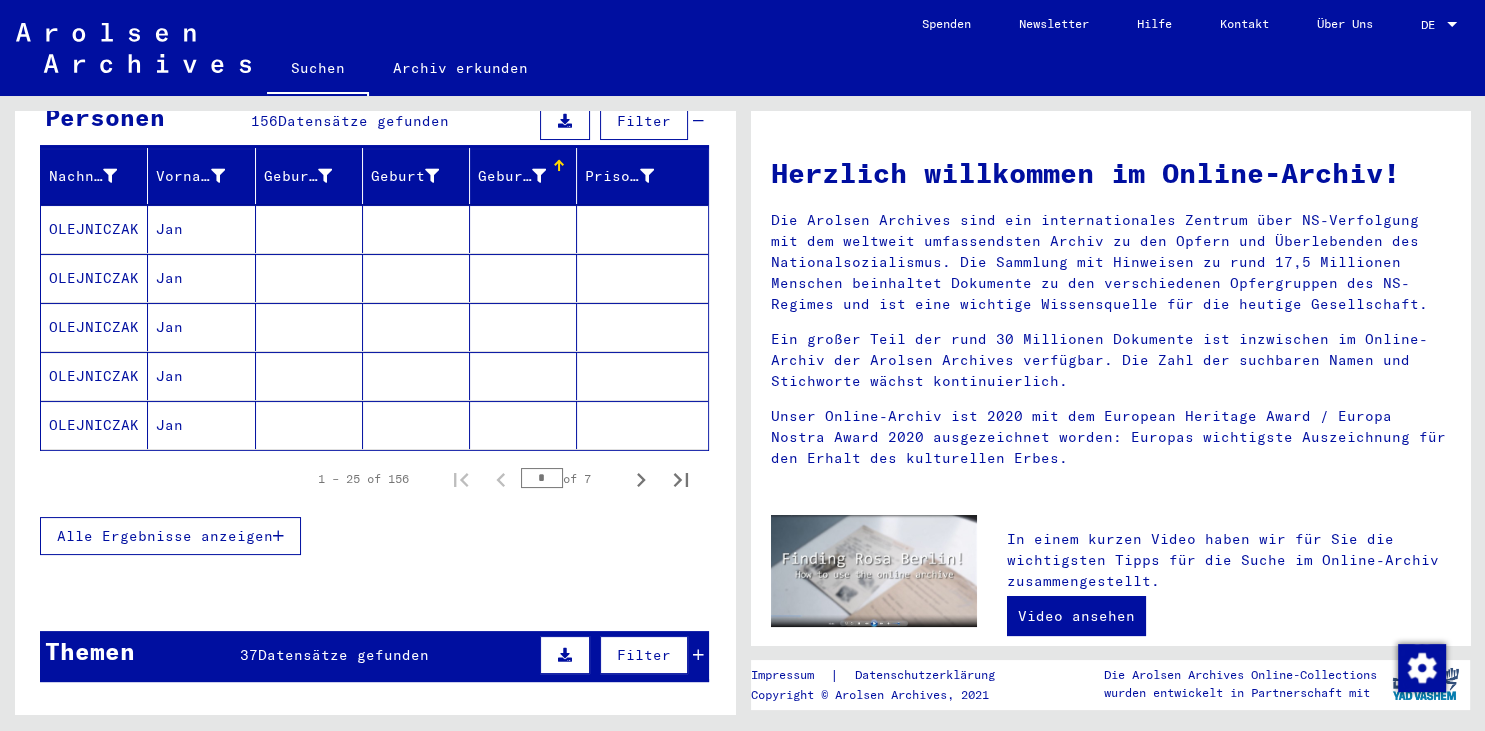 scroll, scrollTop: 0, scrollLeft: 0, axis: both 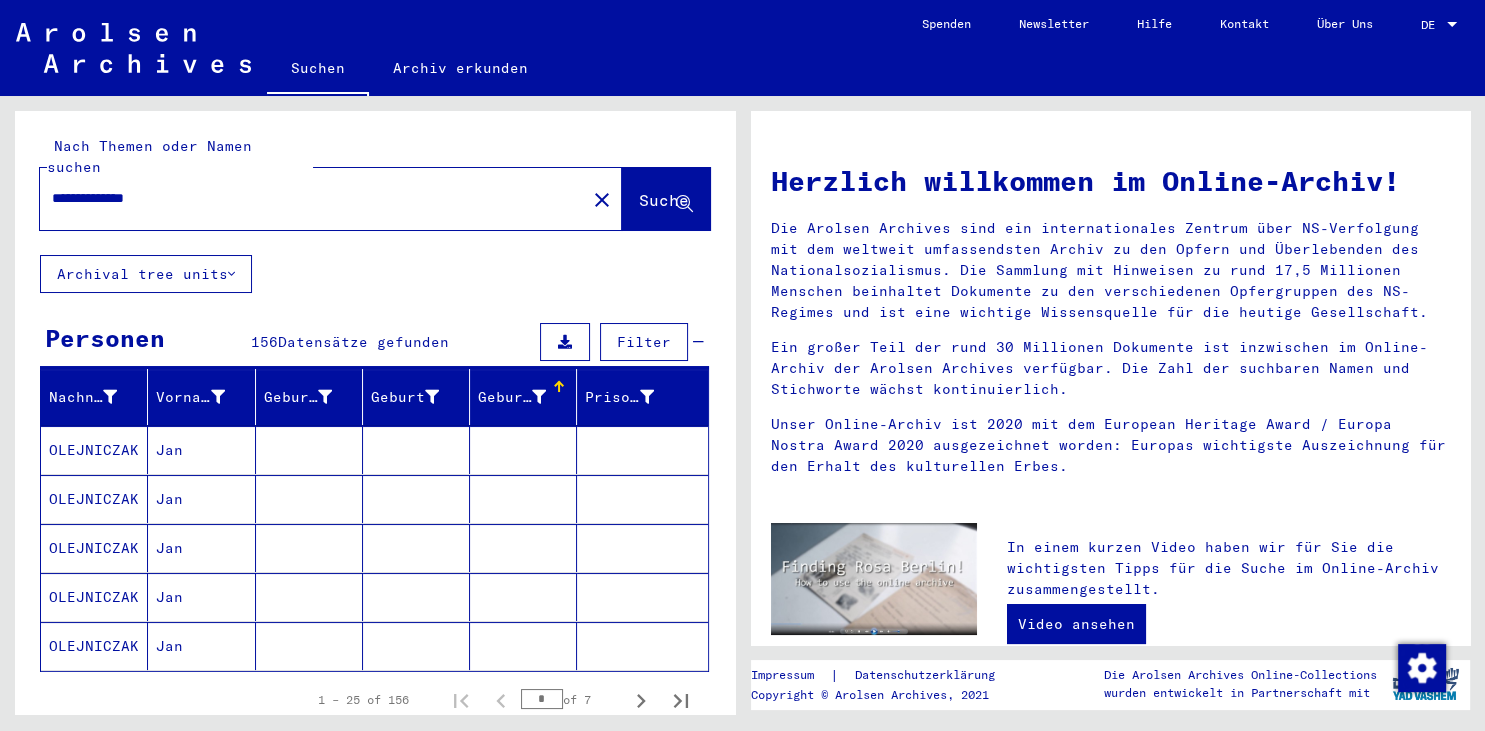 click 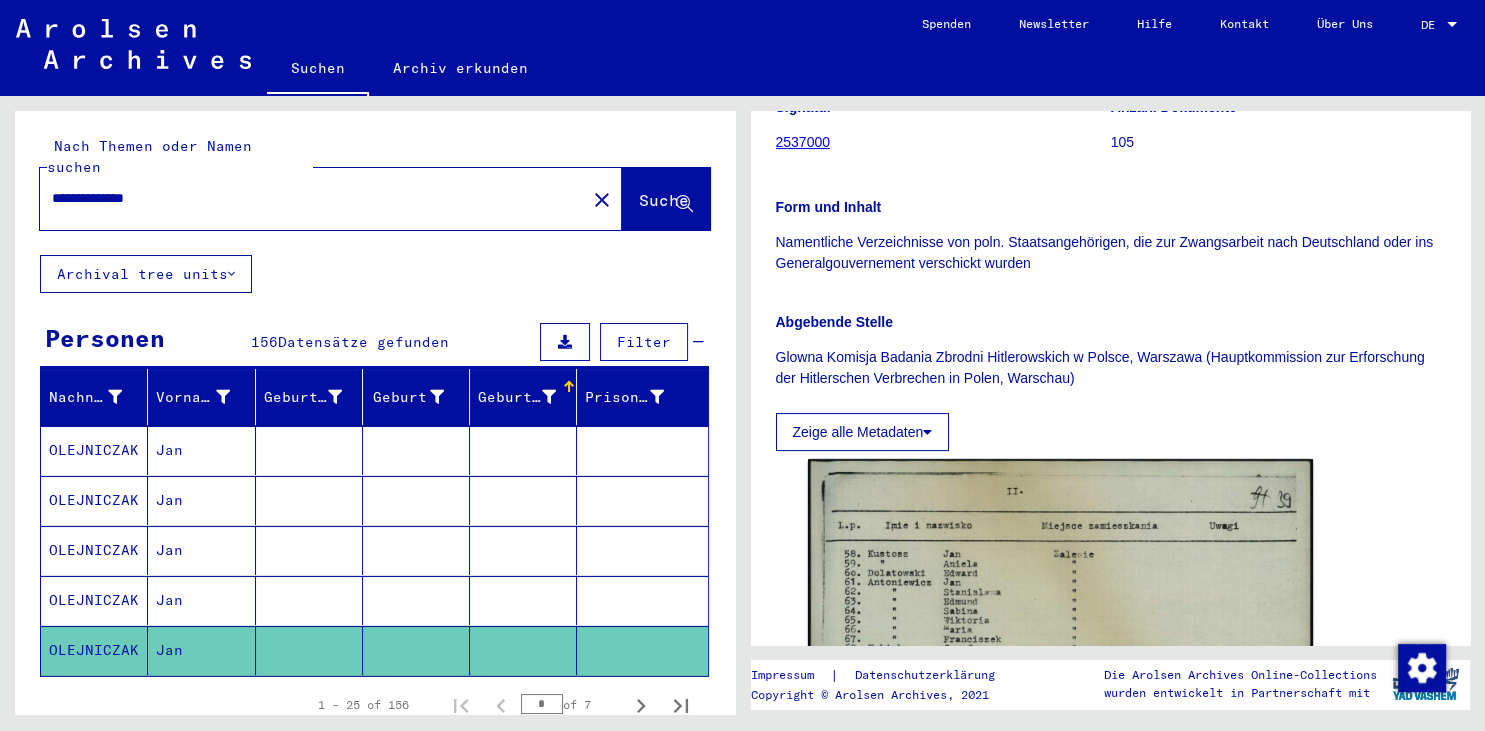 scroll, scrollTop: 442, scrollLeft: 0, axis: vertical 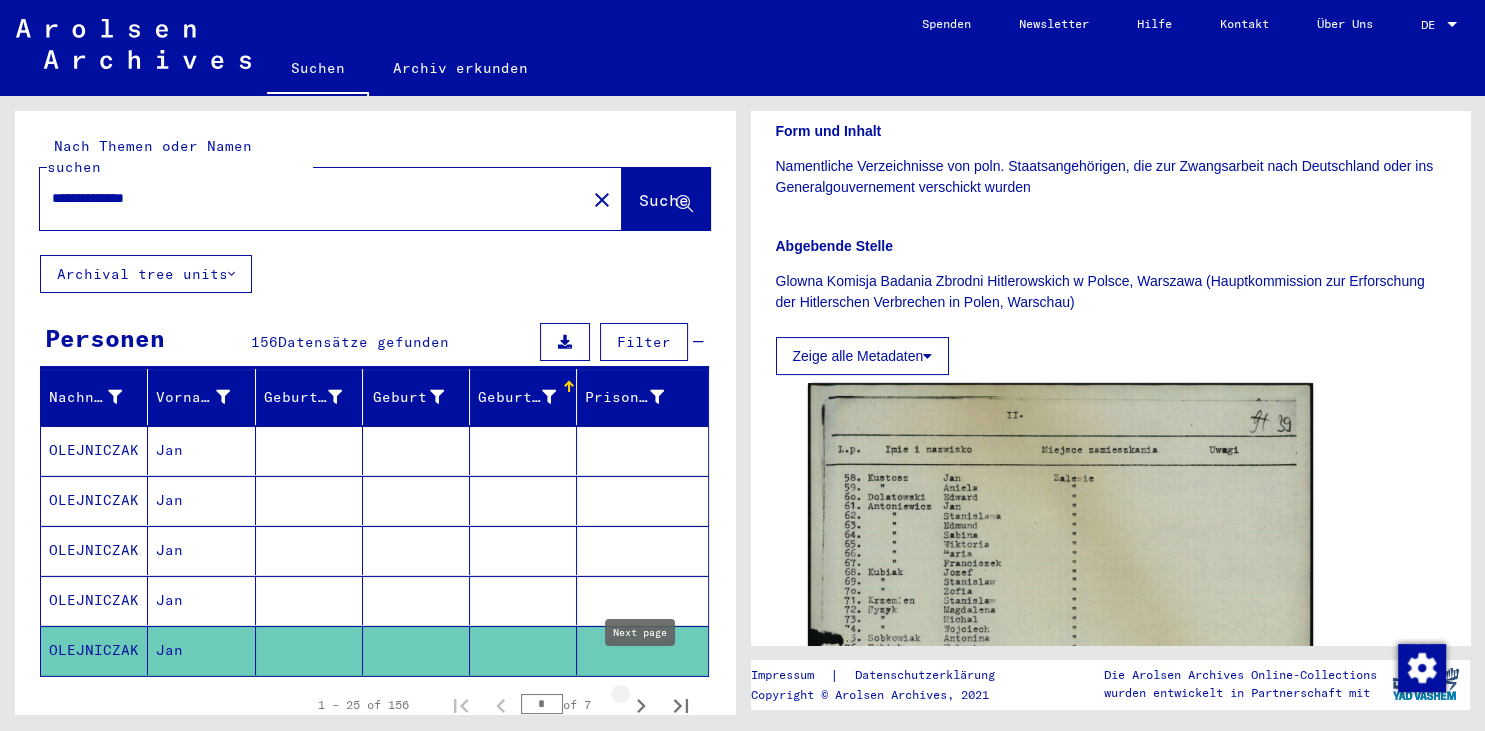click 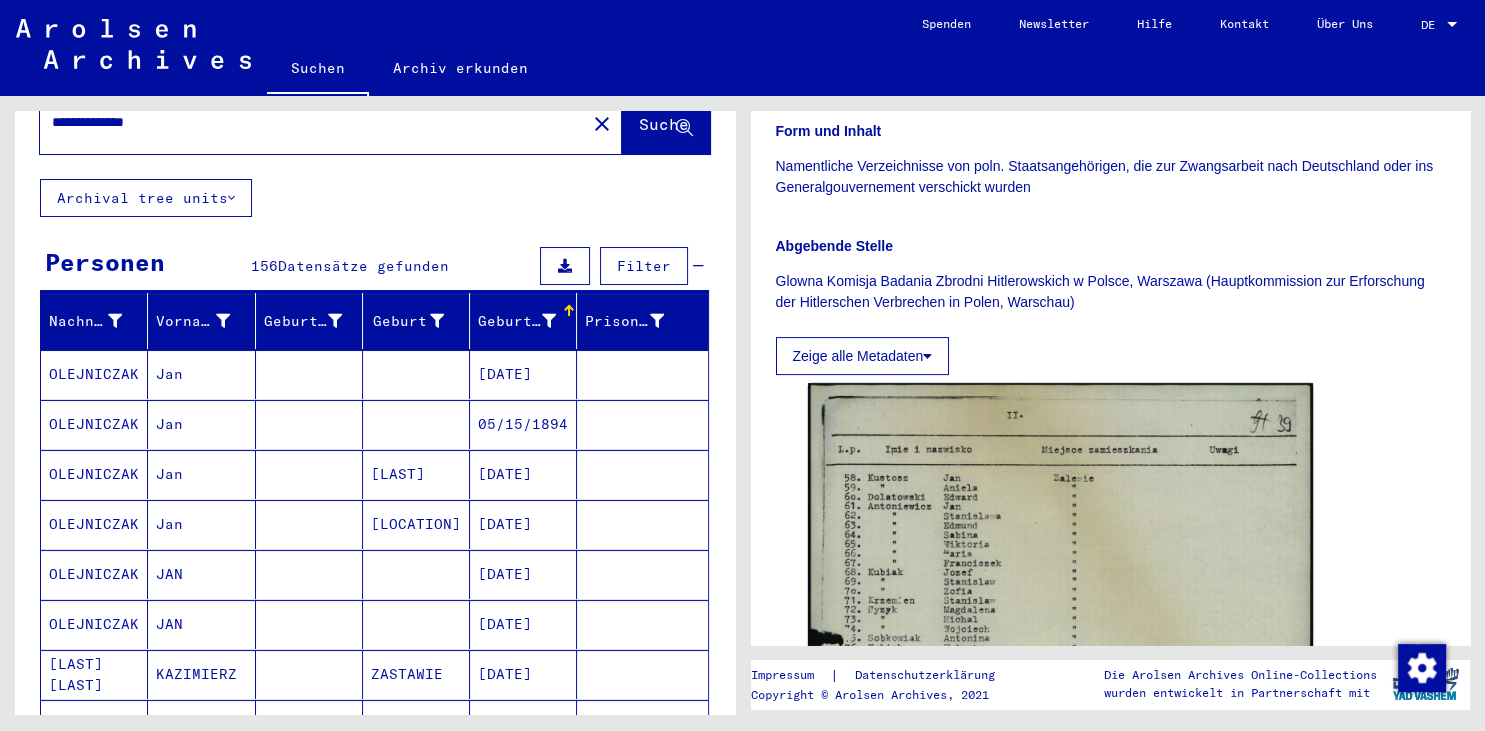 scroll, scrollTop: 110, scrollLeft: 0, axis: vertical 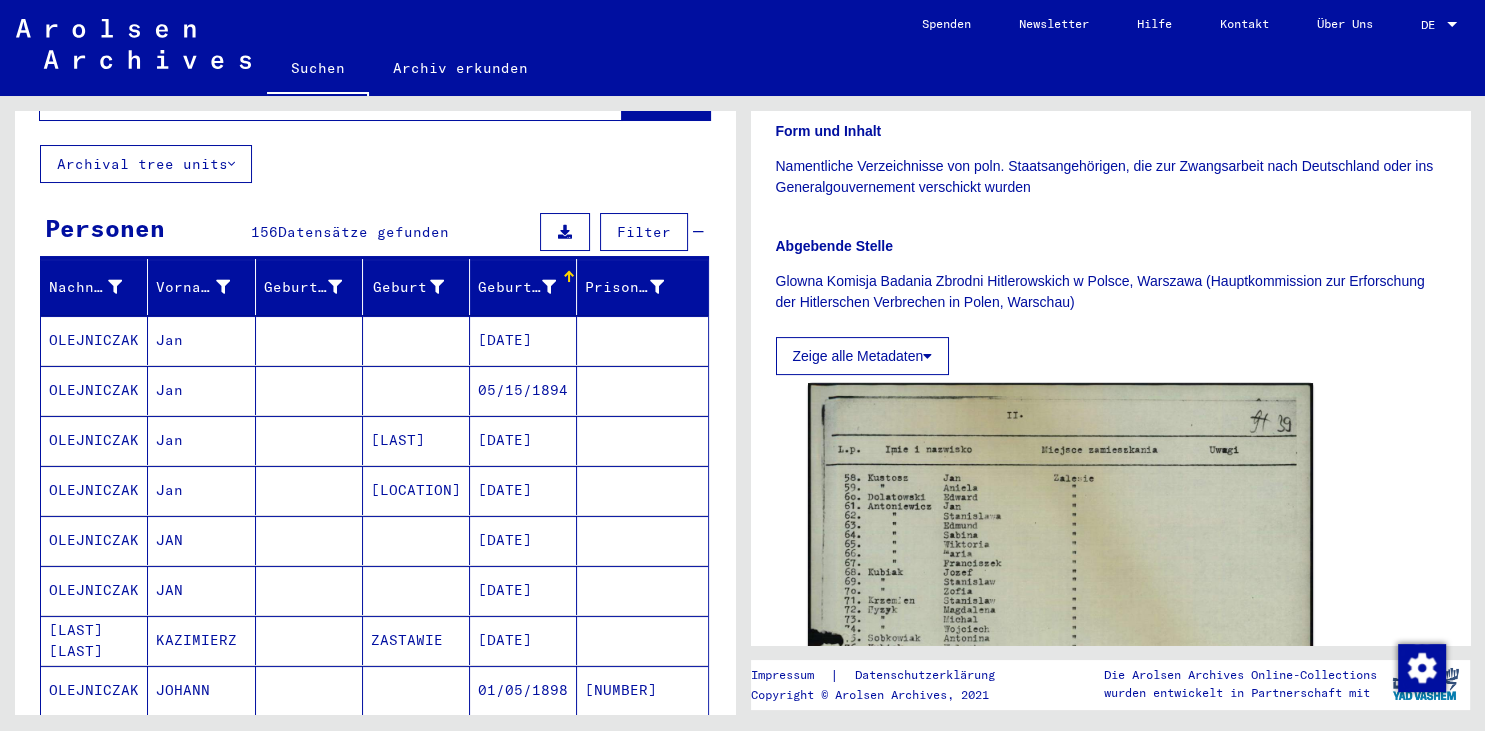 click on "Filter" at bounding box center [644, 232] 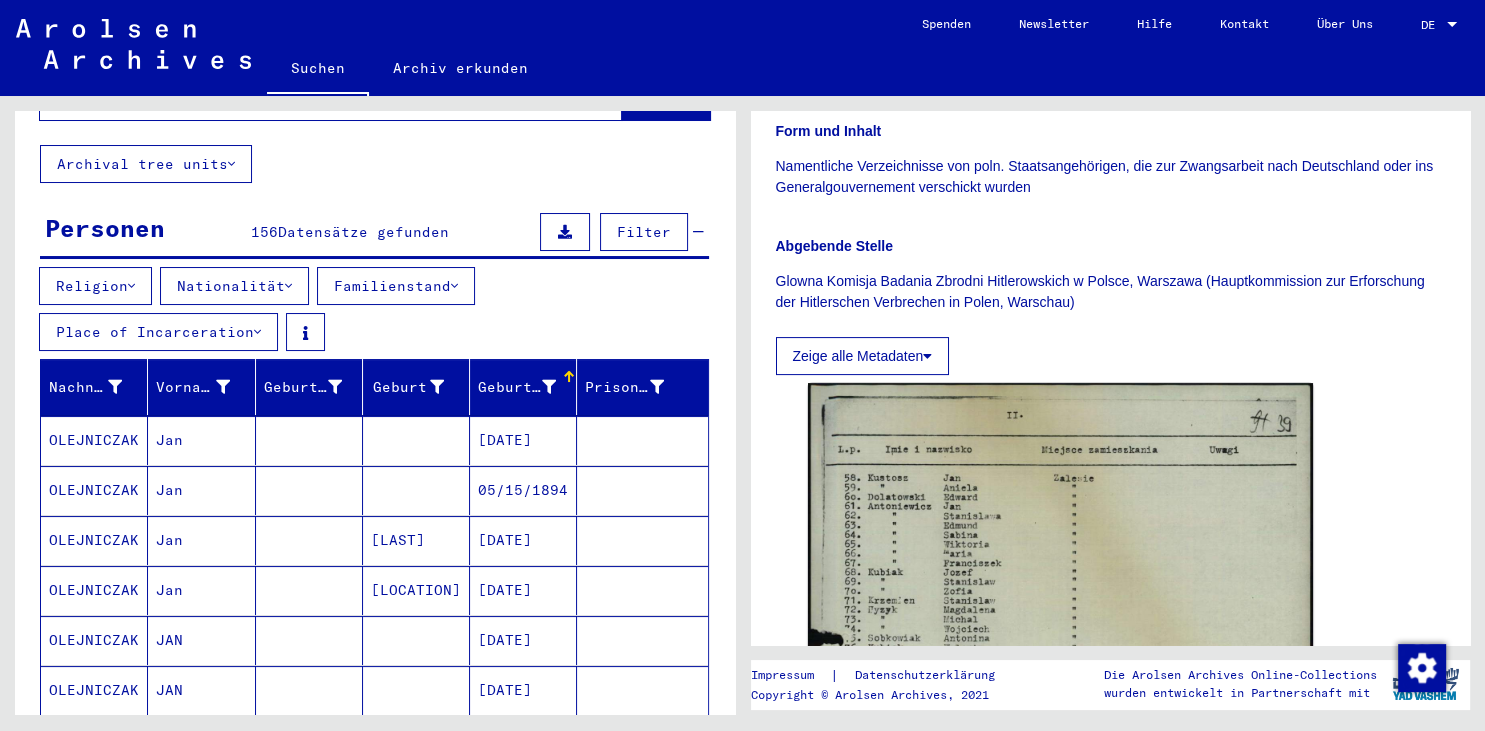 click at bounding box center (565, 232) 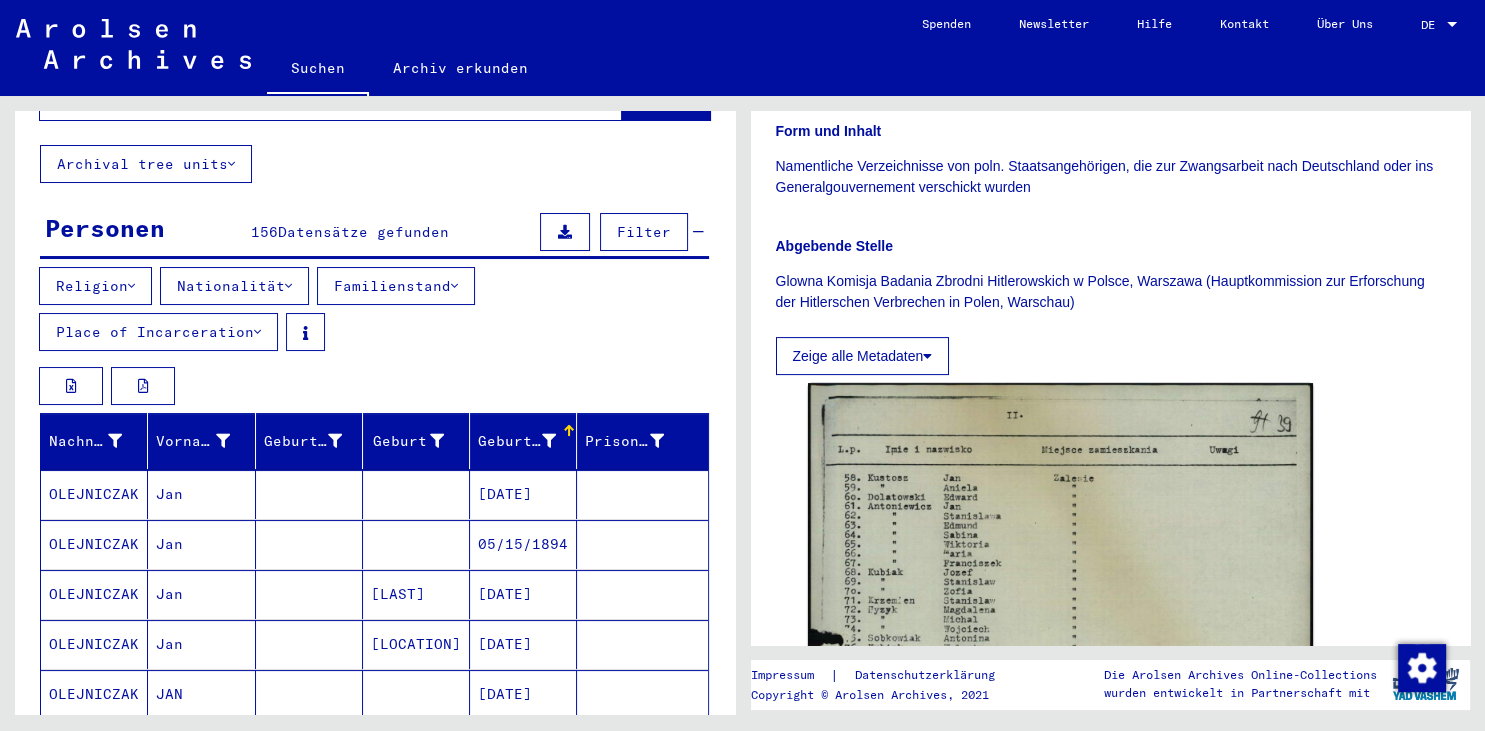 click at bounding box center (565, 232) 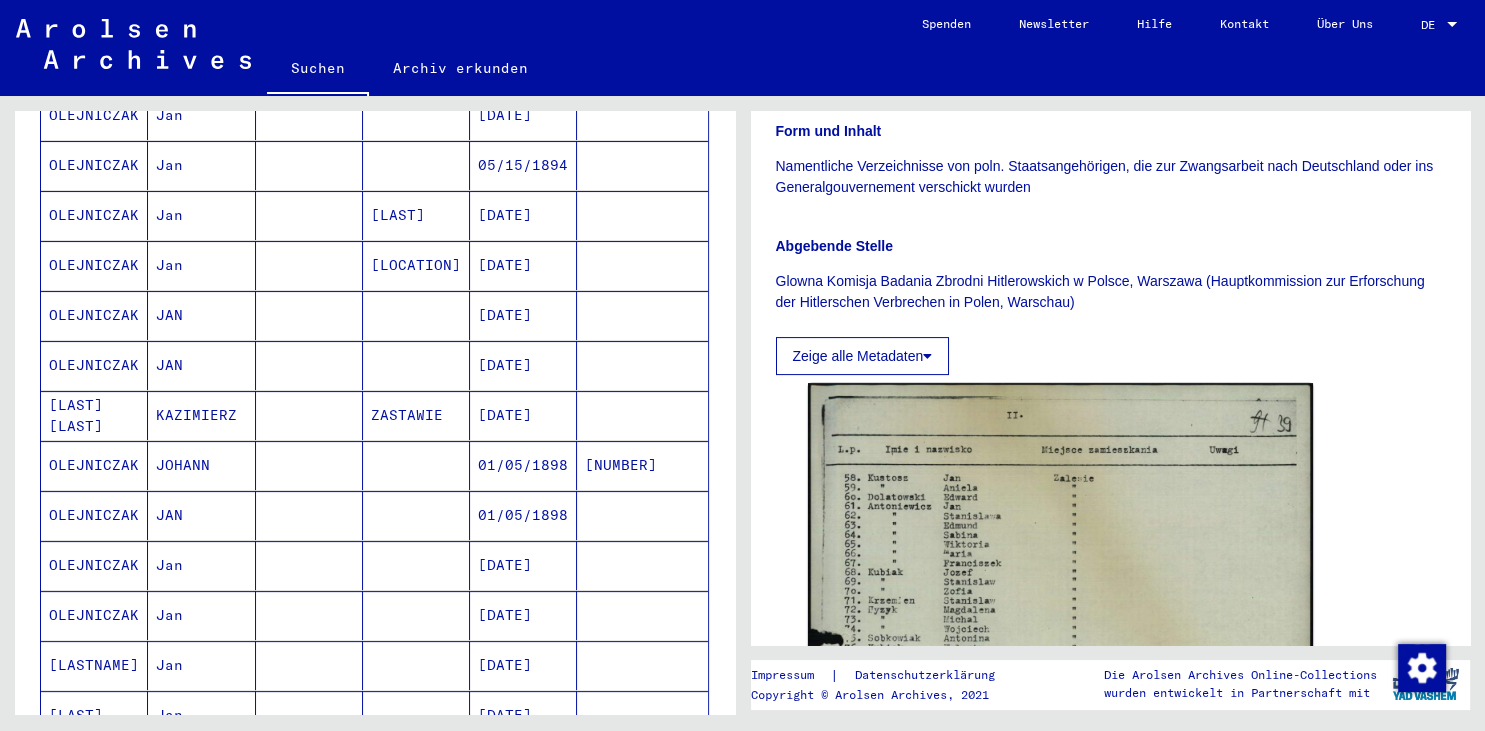 scroll, scrollTop: 552, scrollLeft: 0, axis: vertical 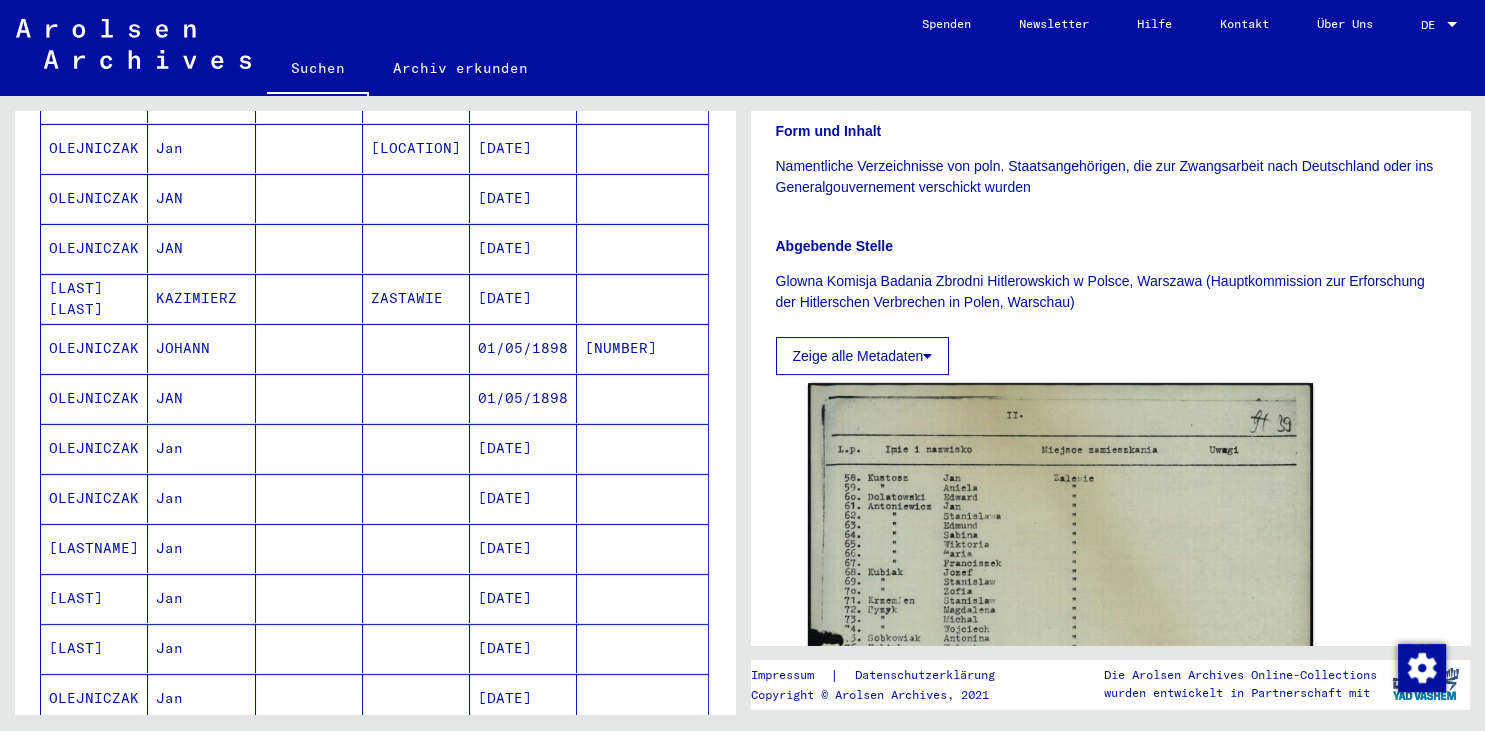 click on "[DATE]" at bounding box center [523, 748] 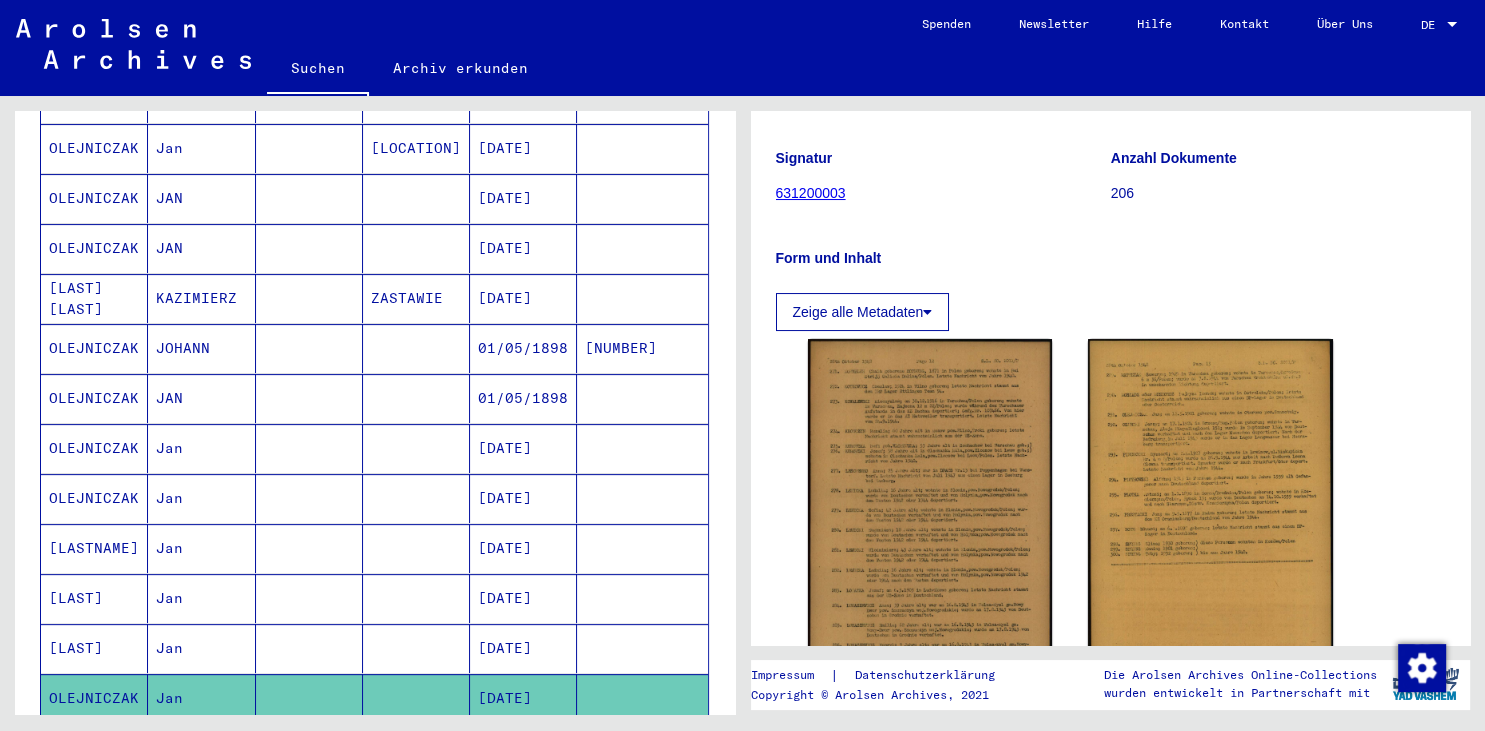 scroll, scrollTop: 331, scrollLeft: 0, axis: vertical 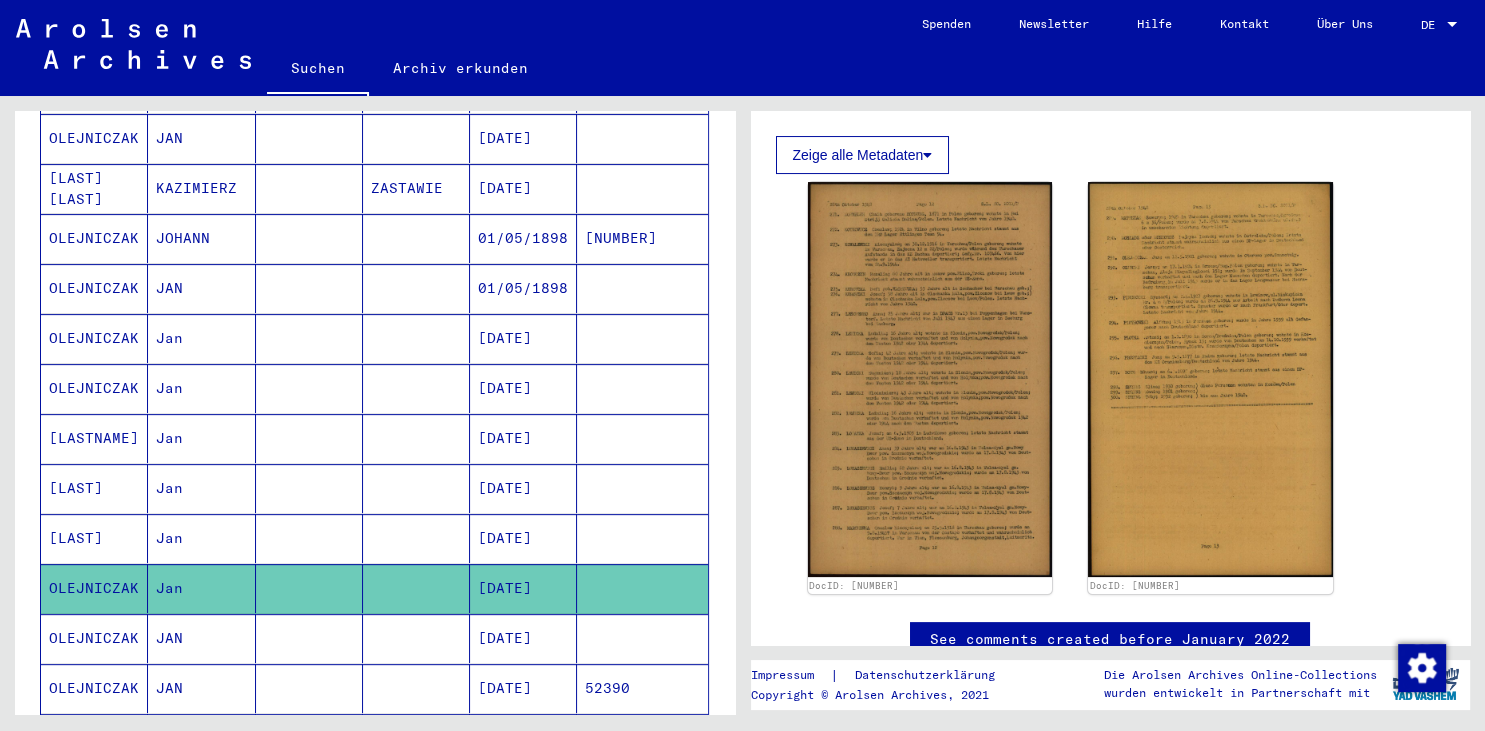 click on "[DATE]" at bounding box center [523, 688] 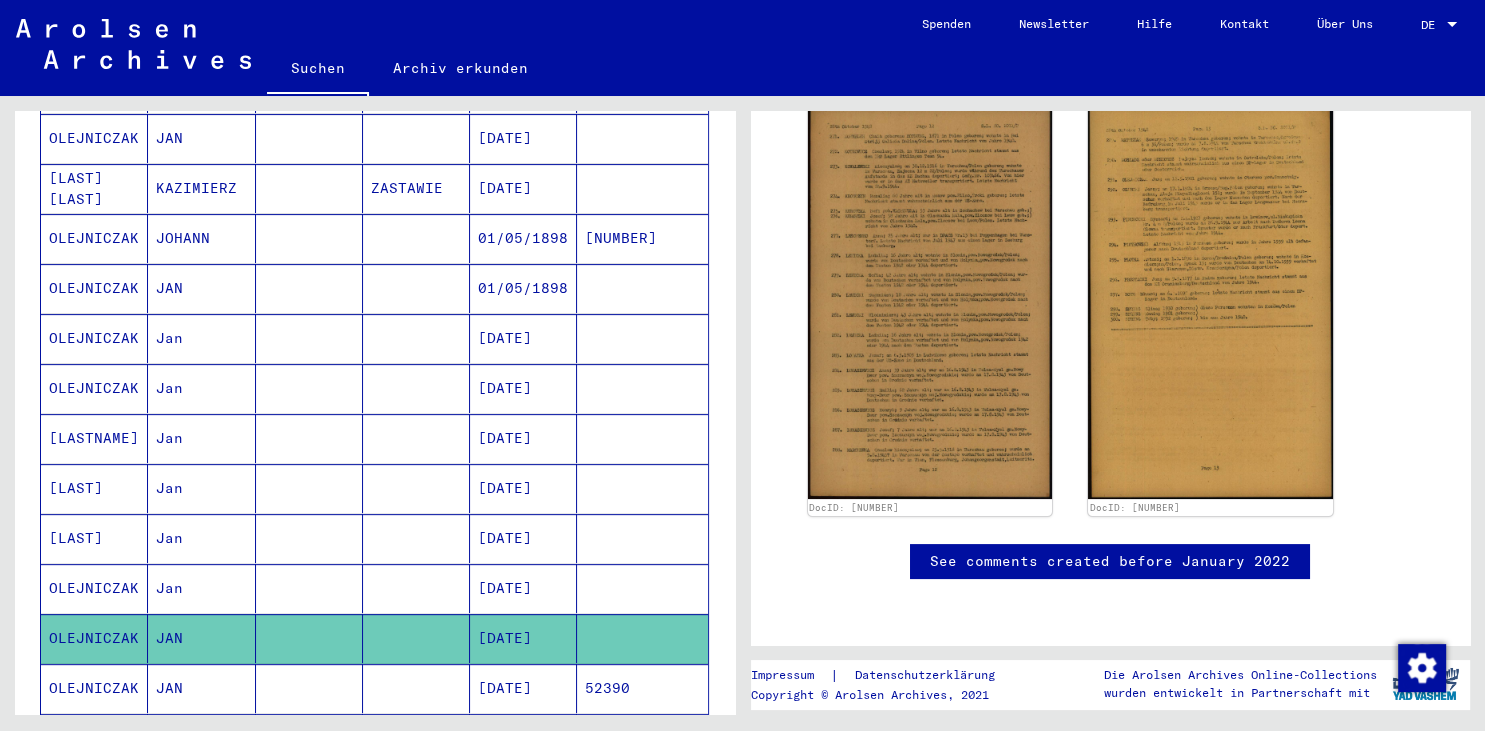 scroll, scrollTop: 197, scrollLeft: 0, axis: vertical 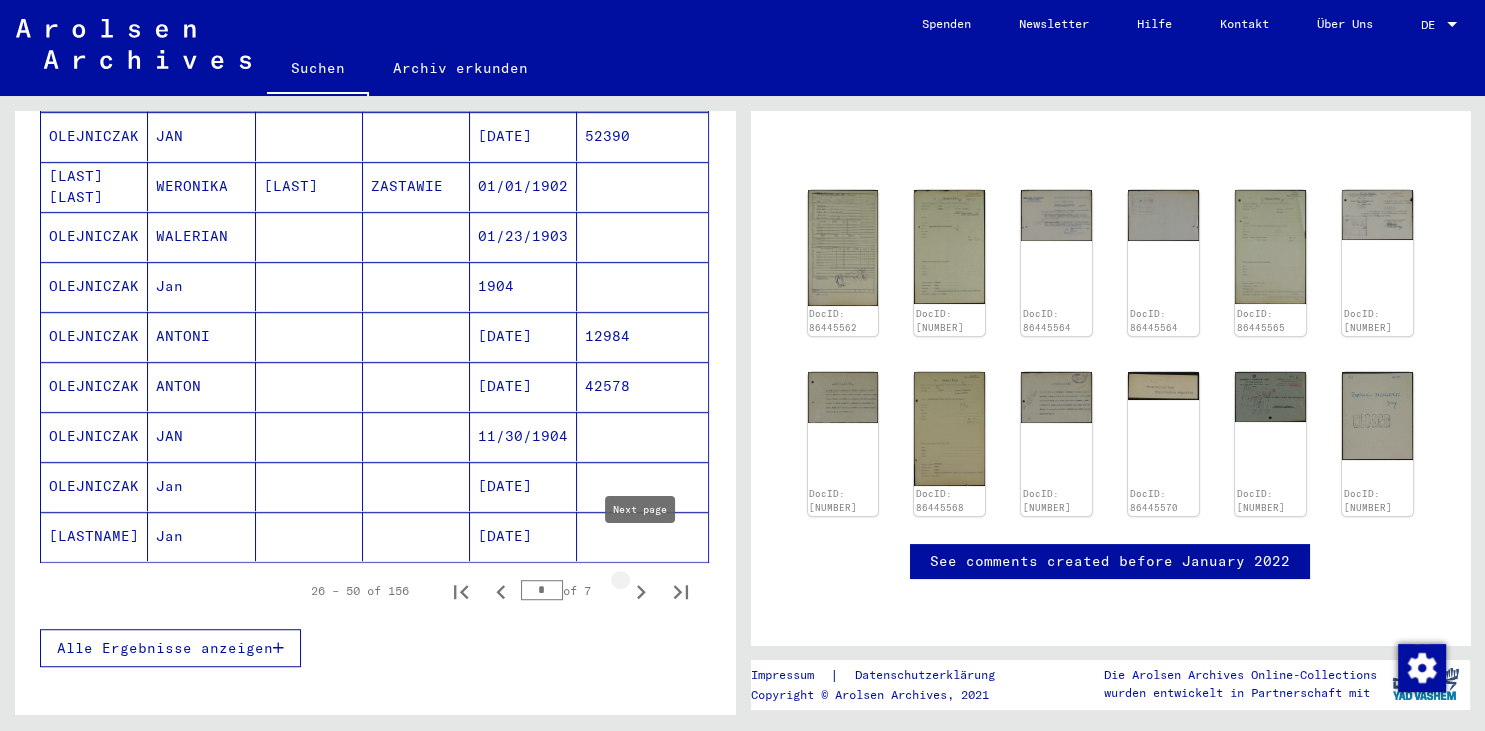 click 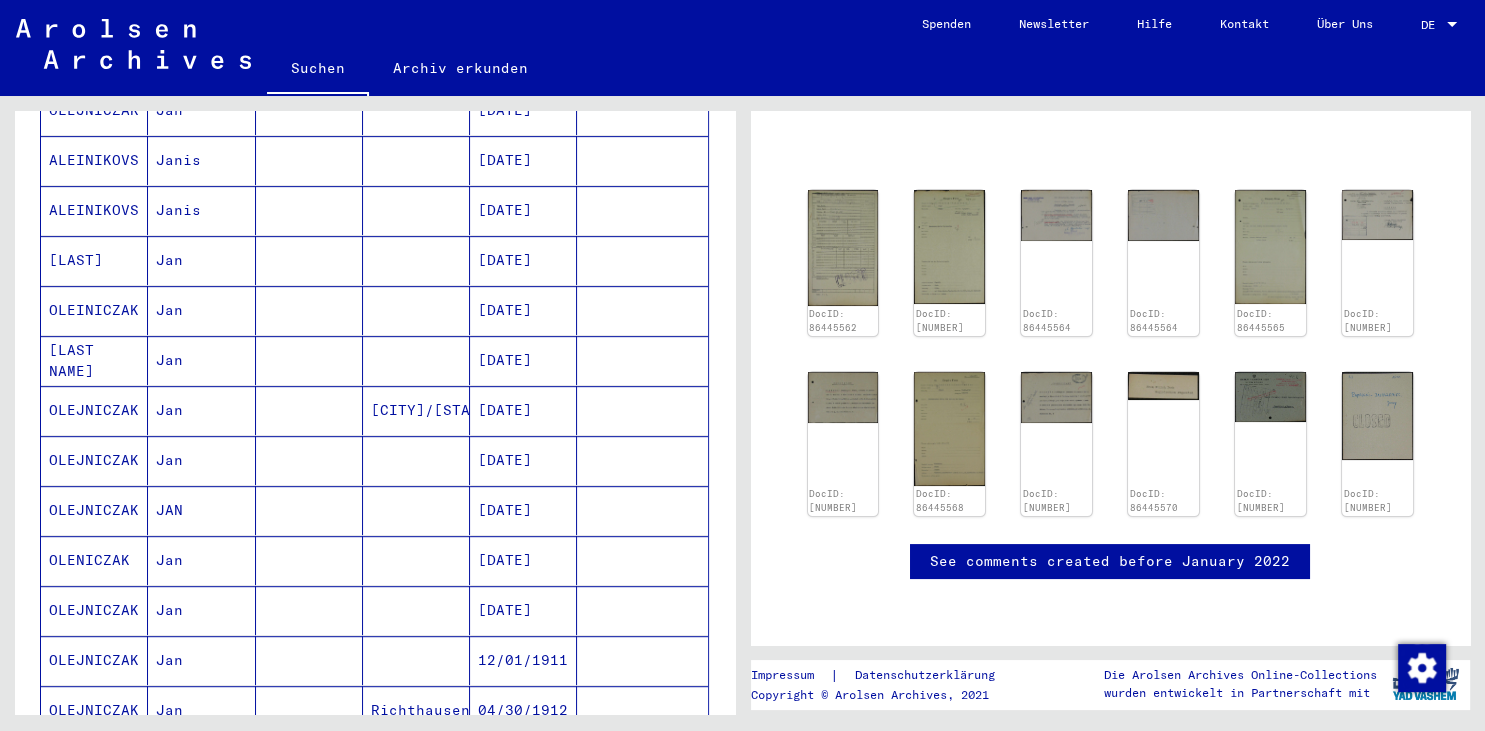 scroll, scrollTop: 1104, scrollLeft: 0, axis: vertical 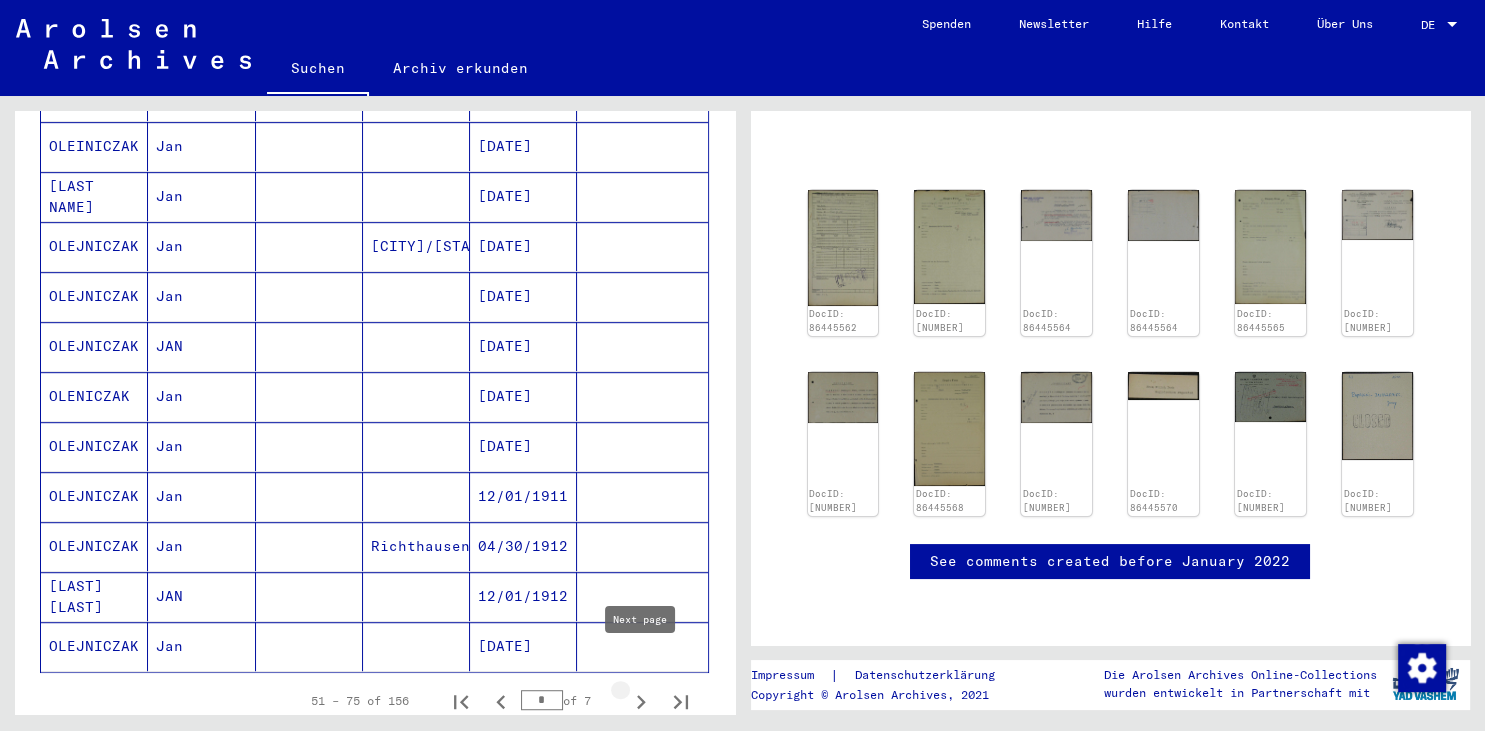 click 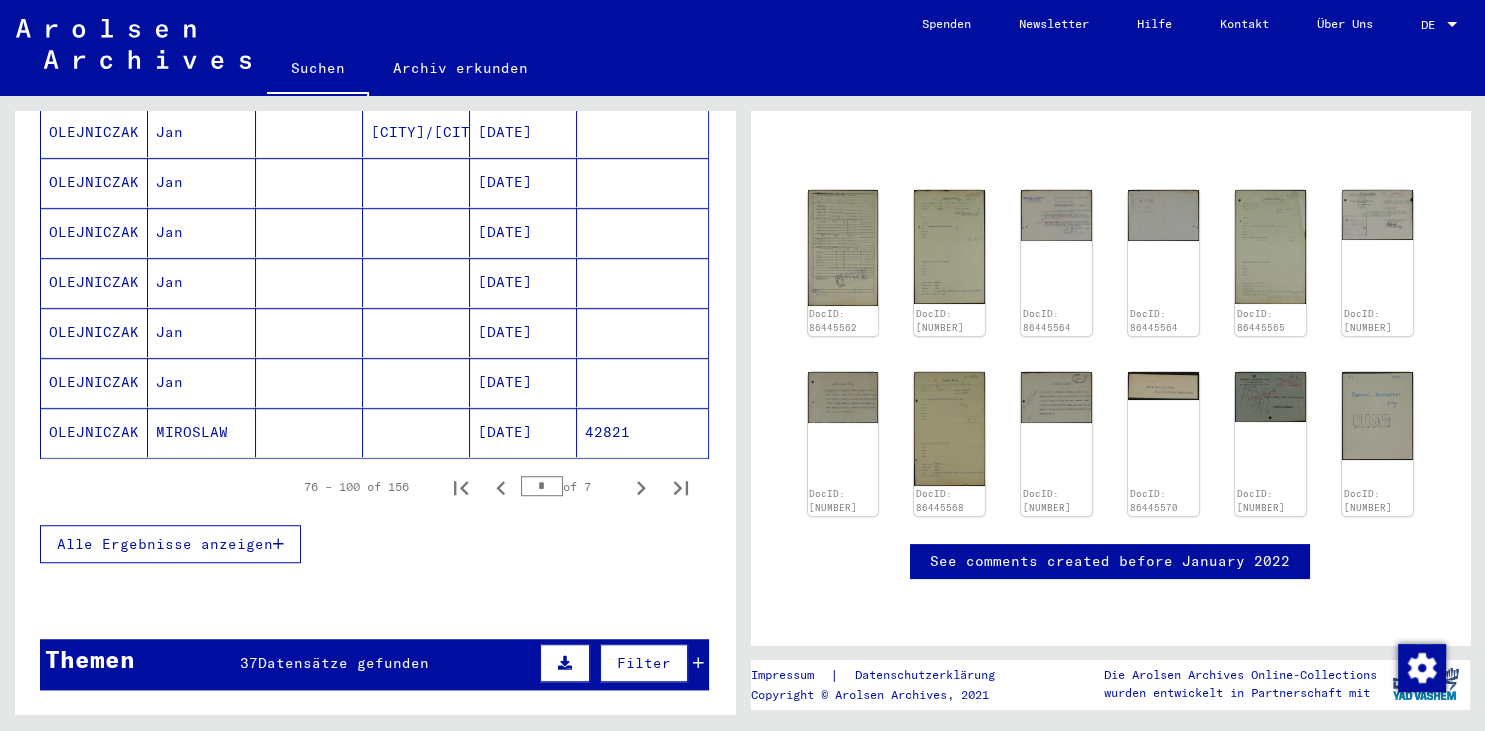 scroll, scrollTop: 1325, scrollLeft: 0, axis: vertical 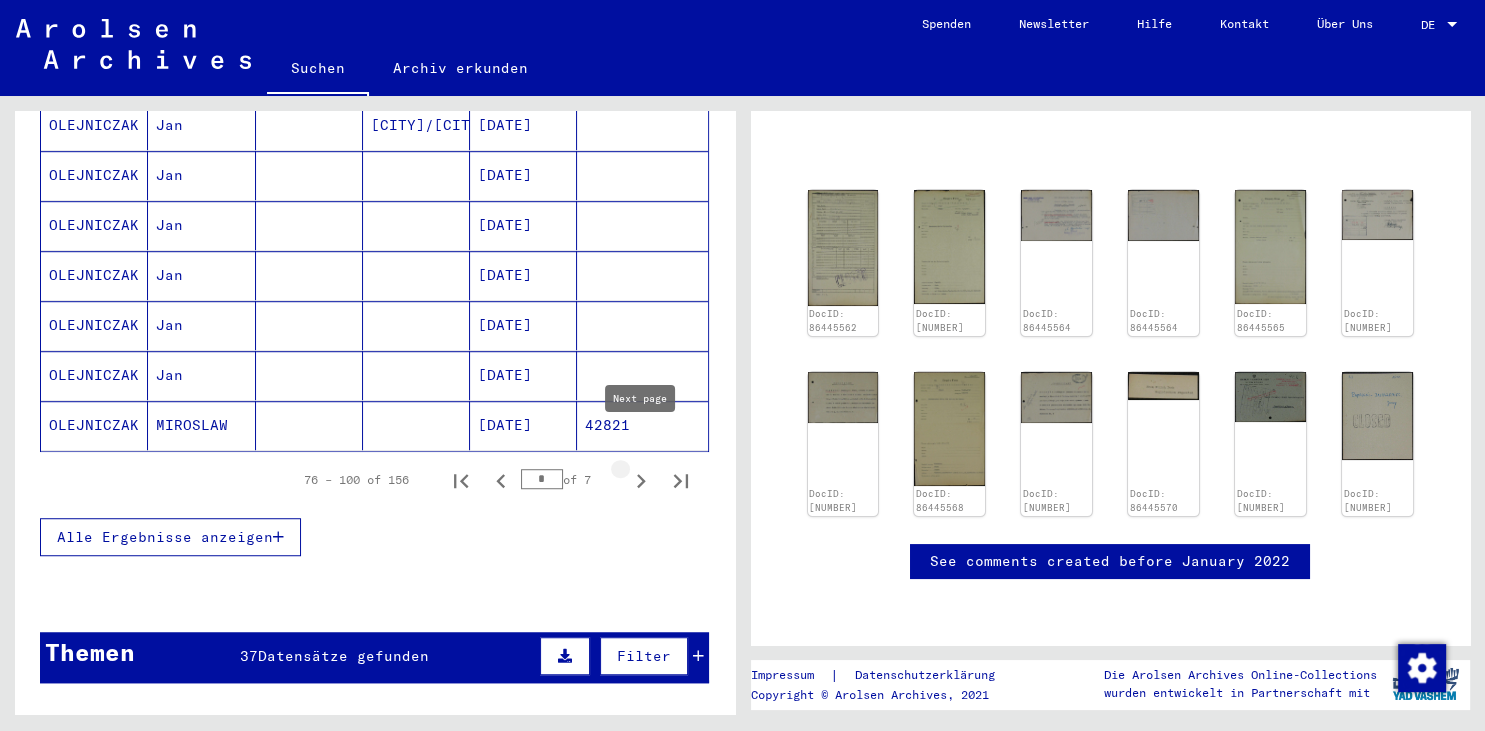 click 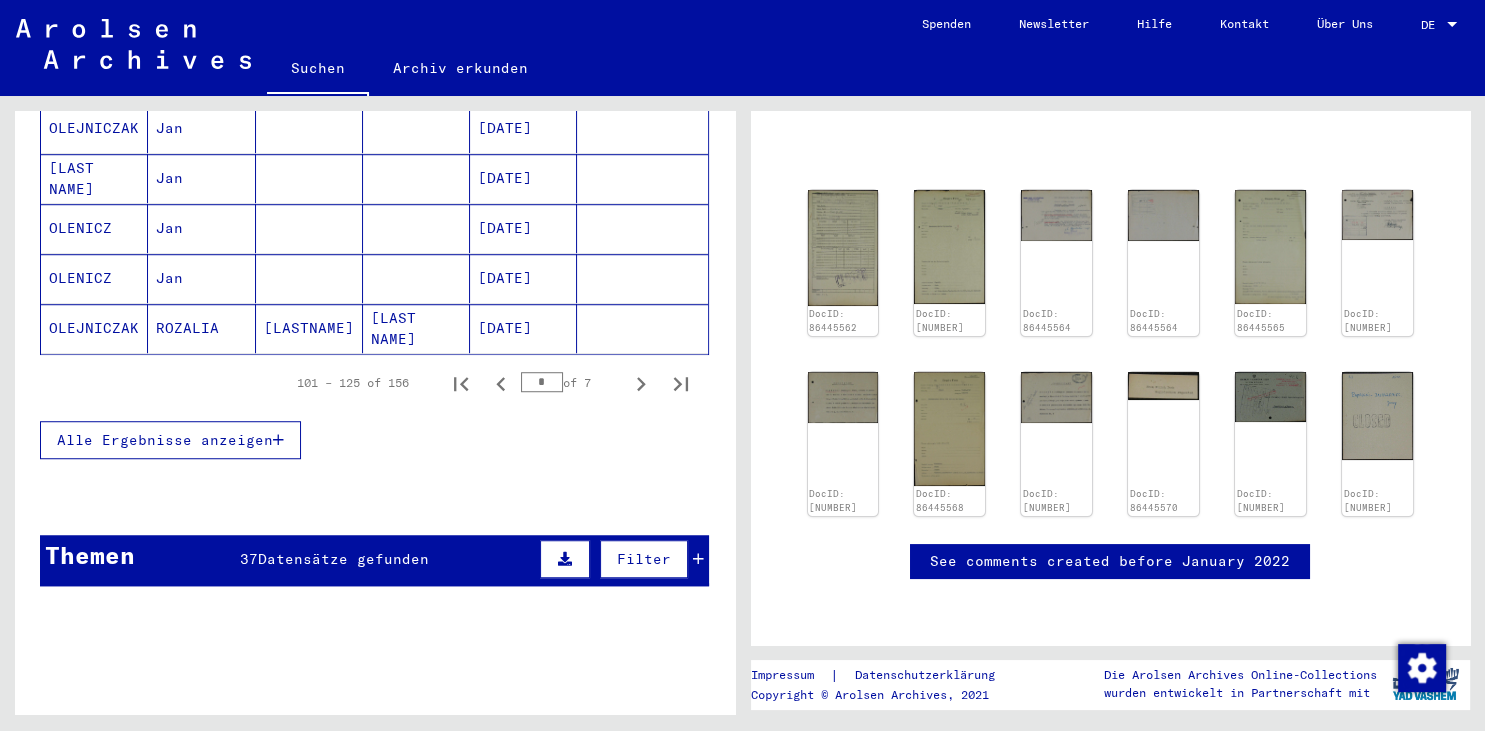 scroll, scrollTop: 1435, scrollLeft: 0, axis: vertical 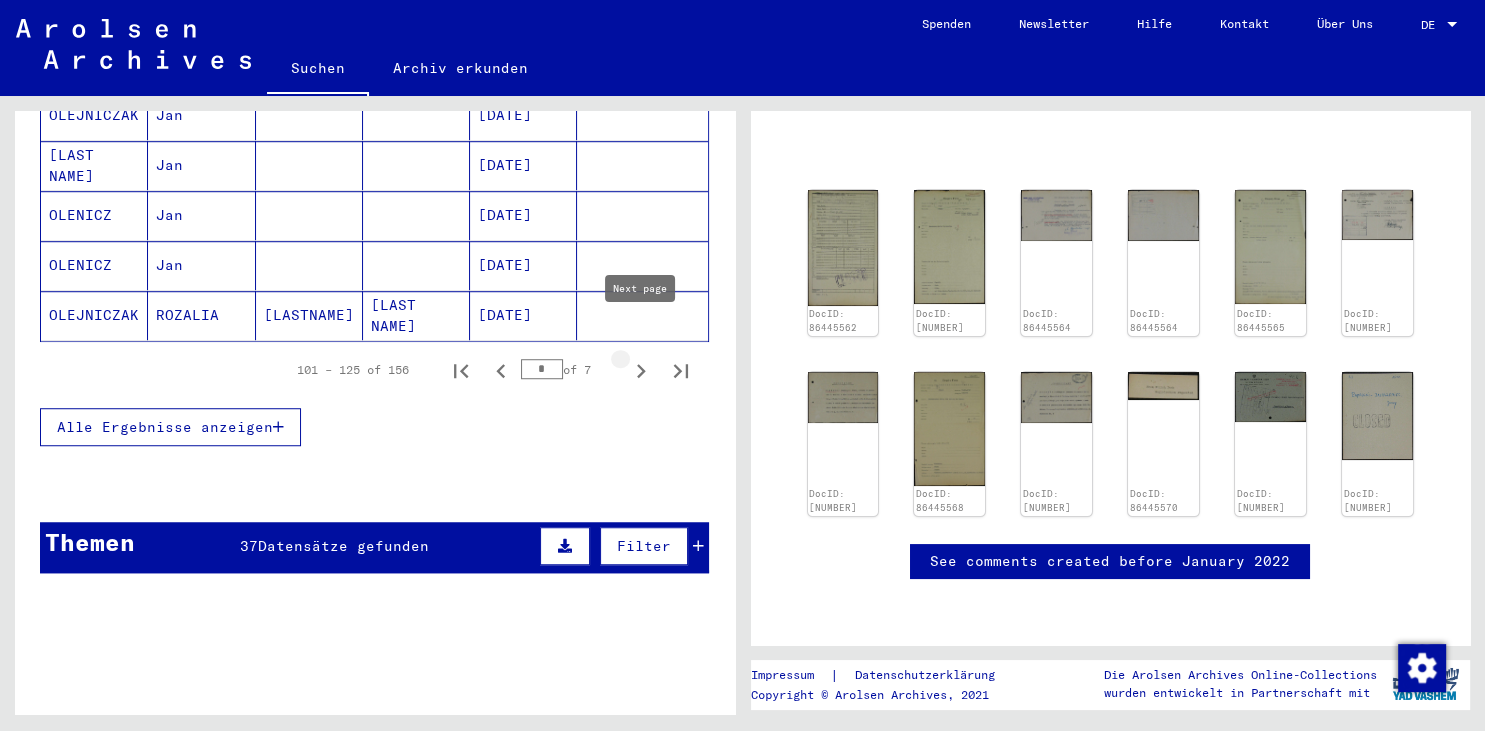 click 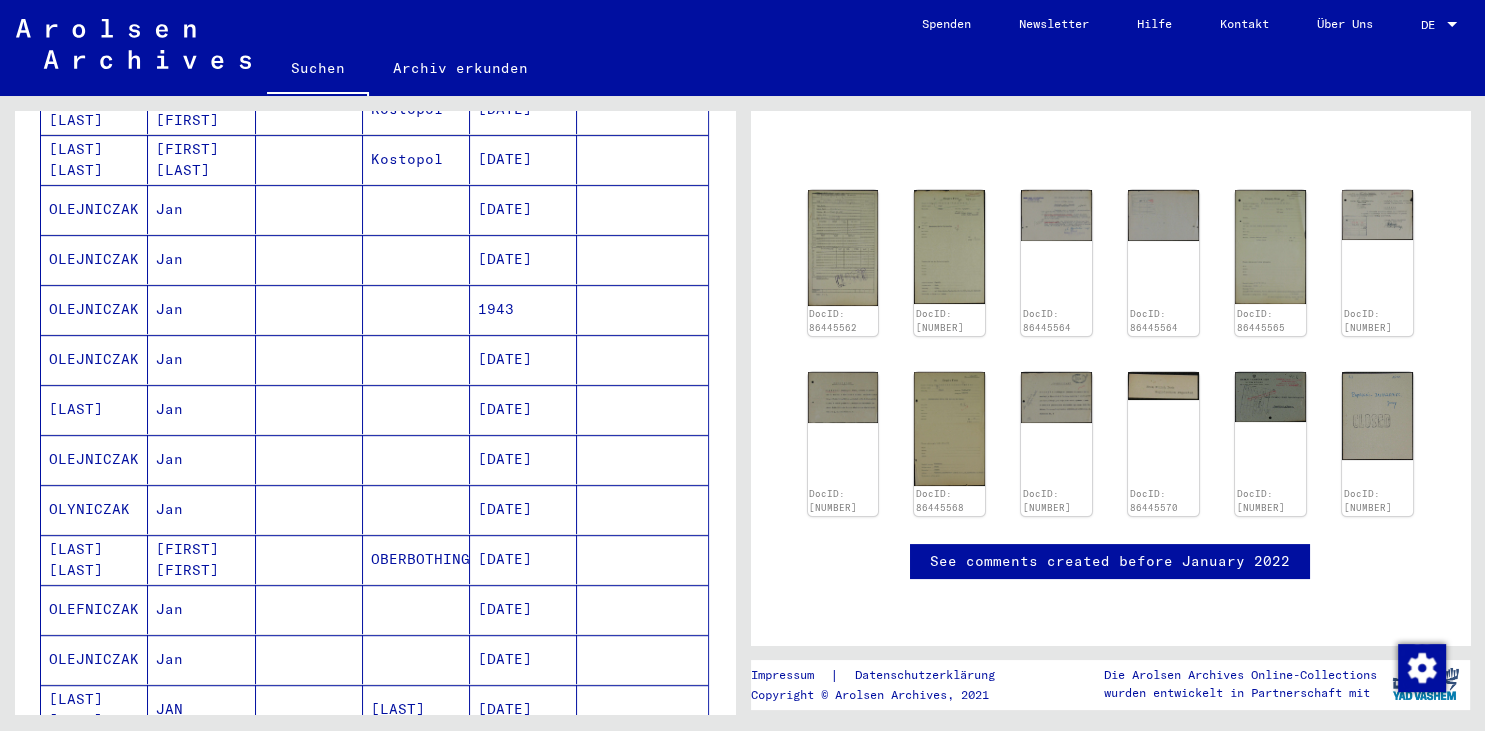 scroll, scrollTop: 1214, scrollLeft: 0, axis: vertical 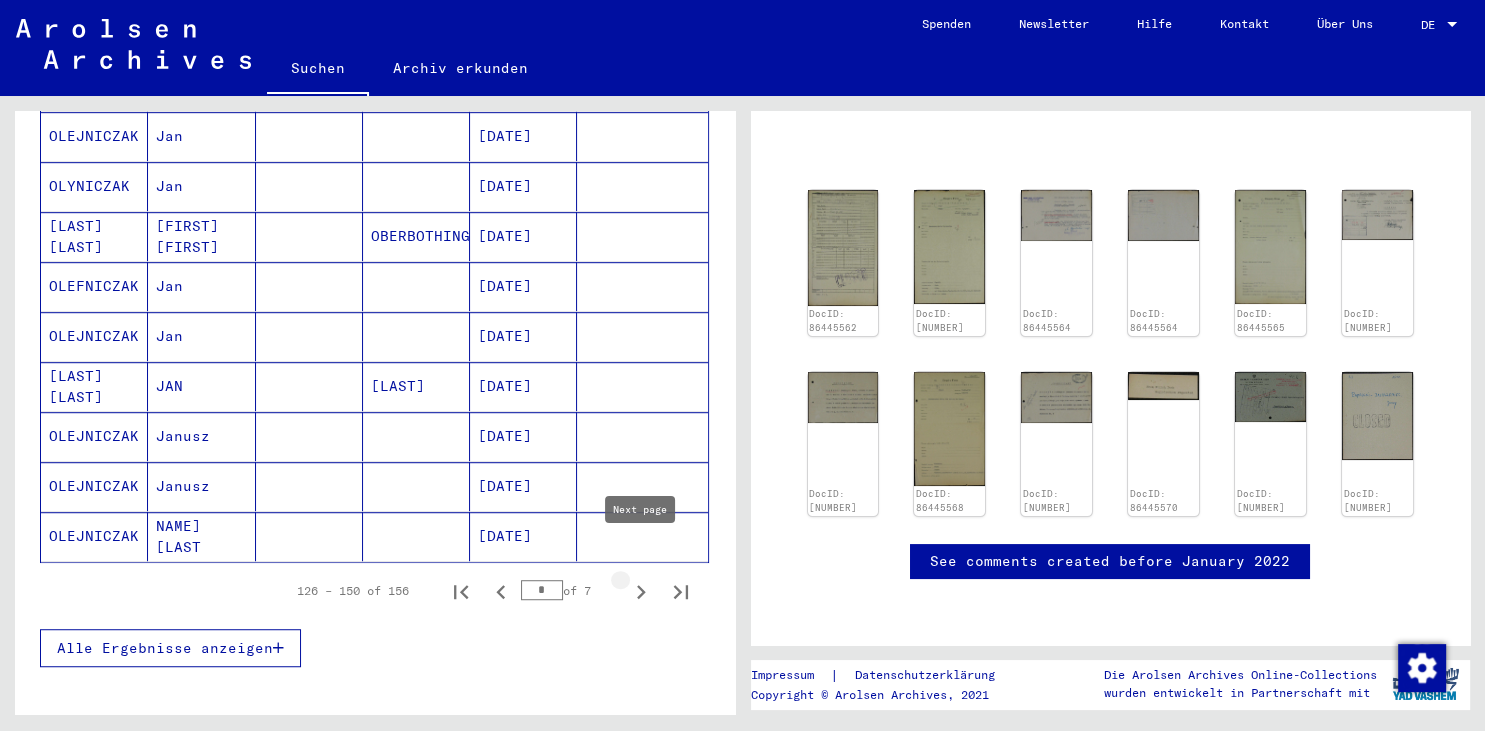 click 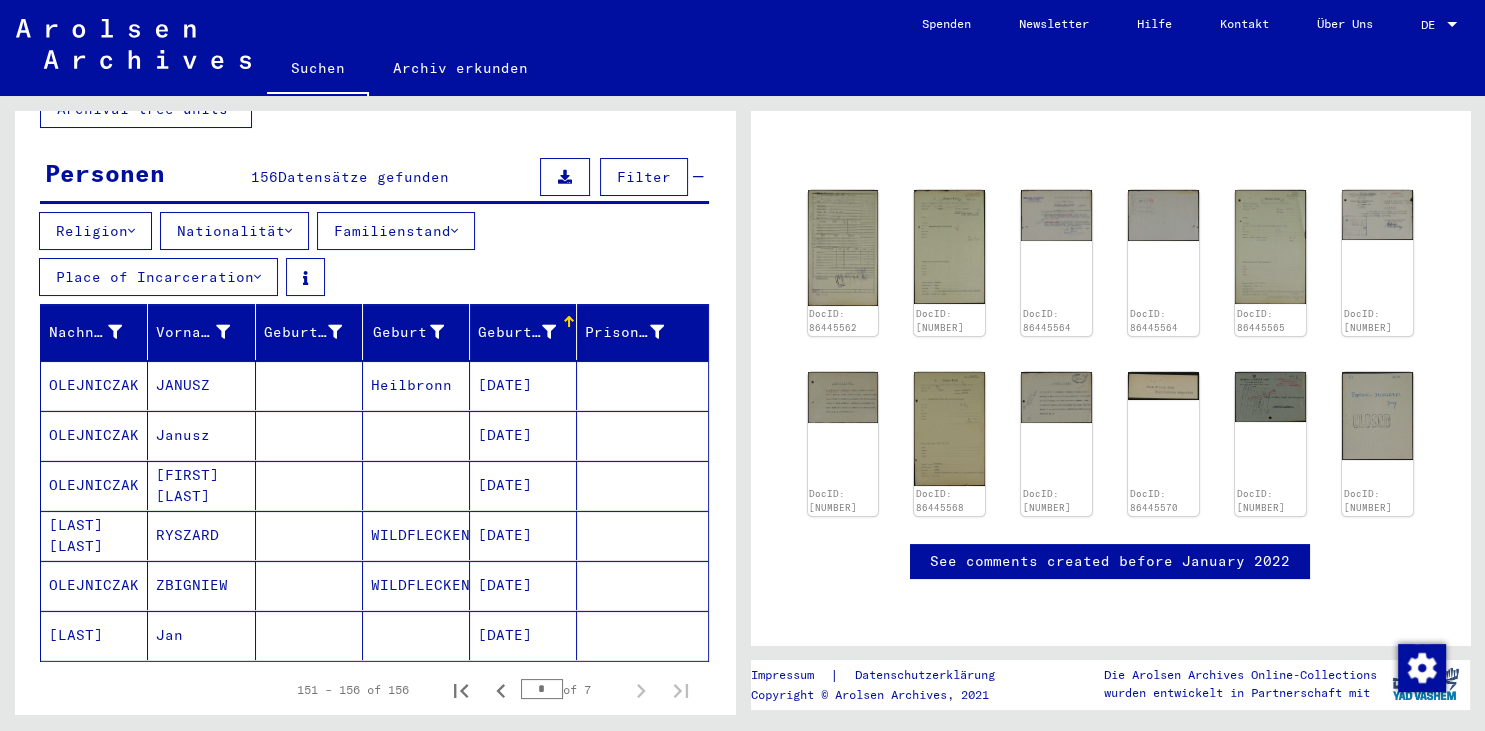 scroll, scrollTop: 302, scrollLeft: 0, axis: vertical 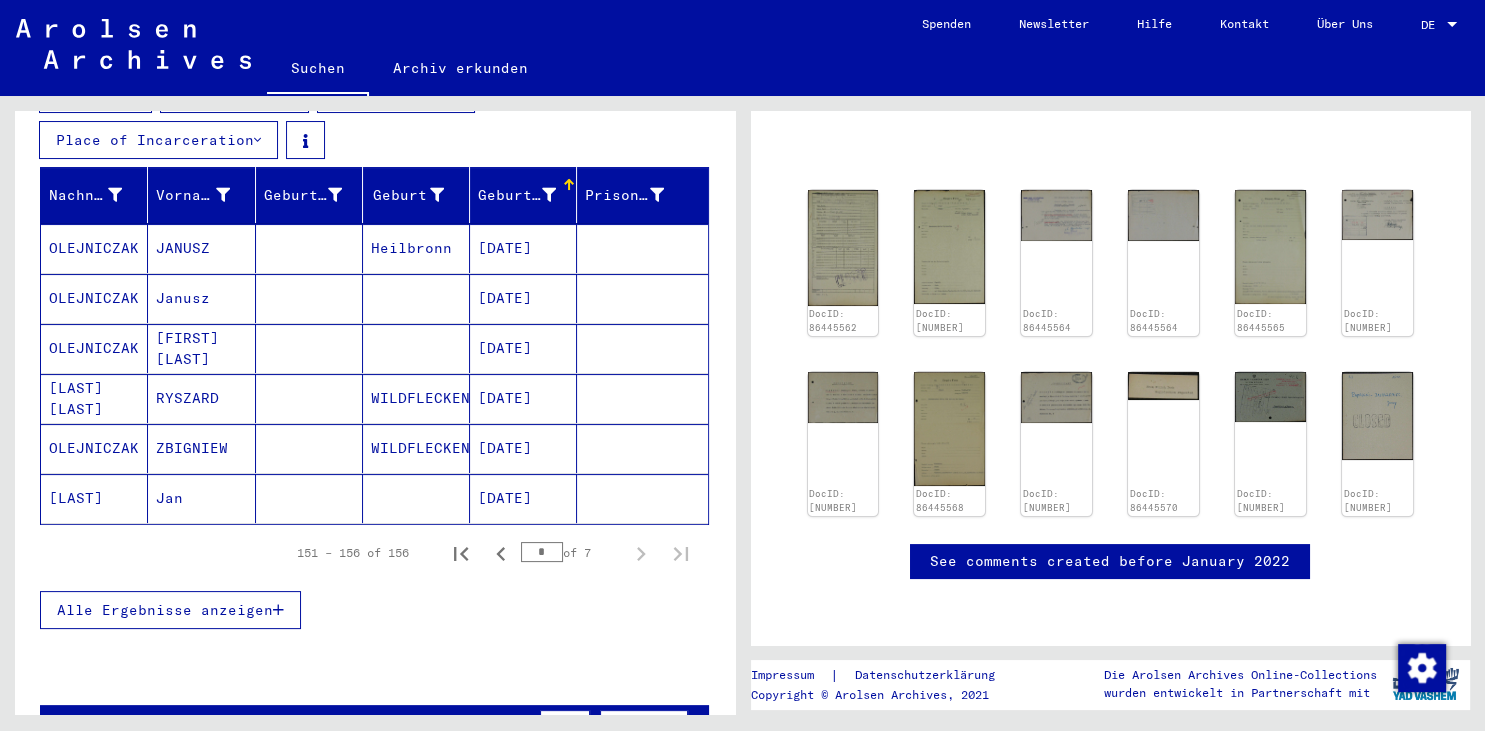 click on "[DATE]" 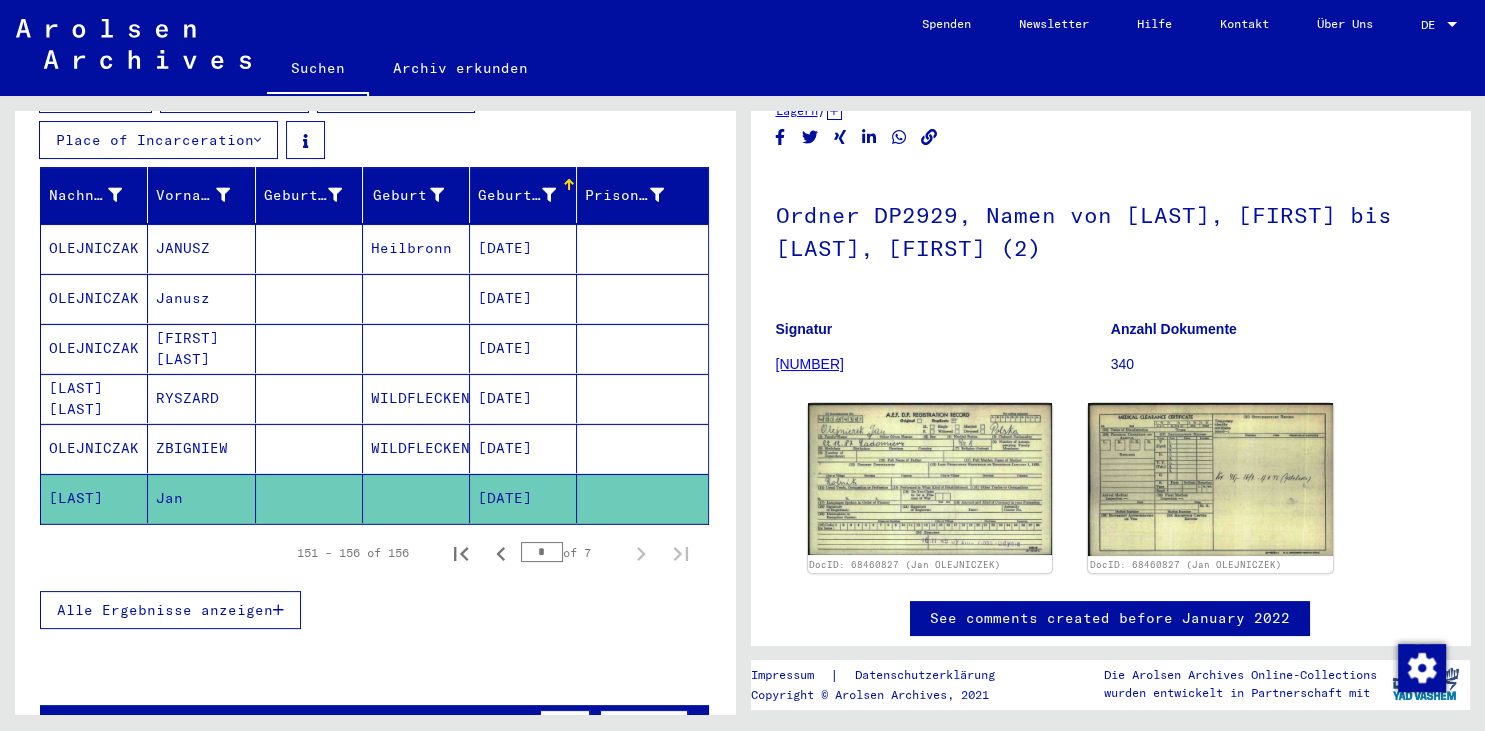 scroll, scrollTop: 110, scrollLeft: 0, axis: vertical 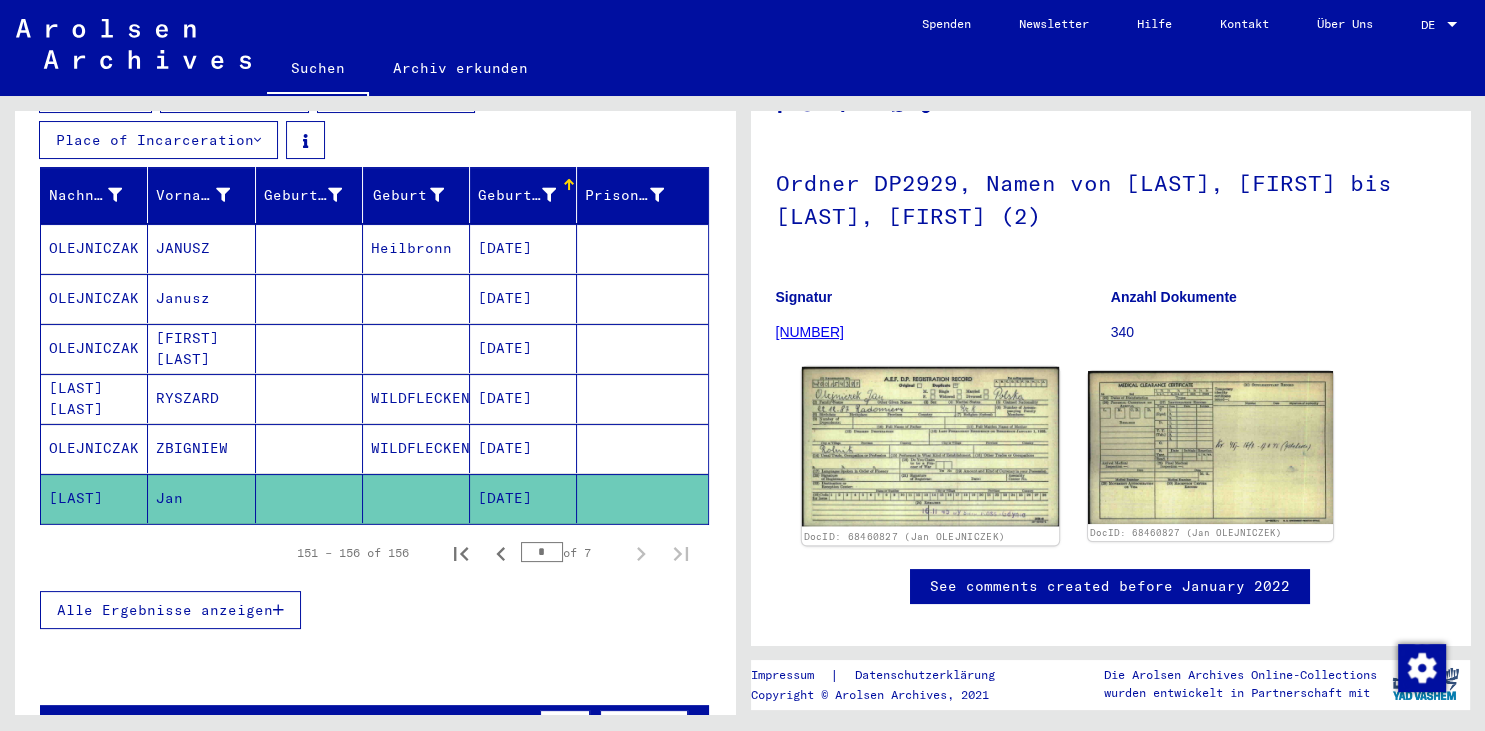 click 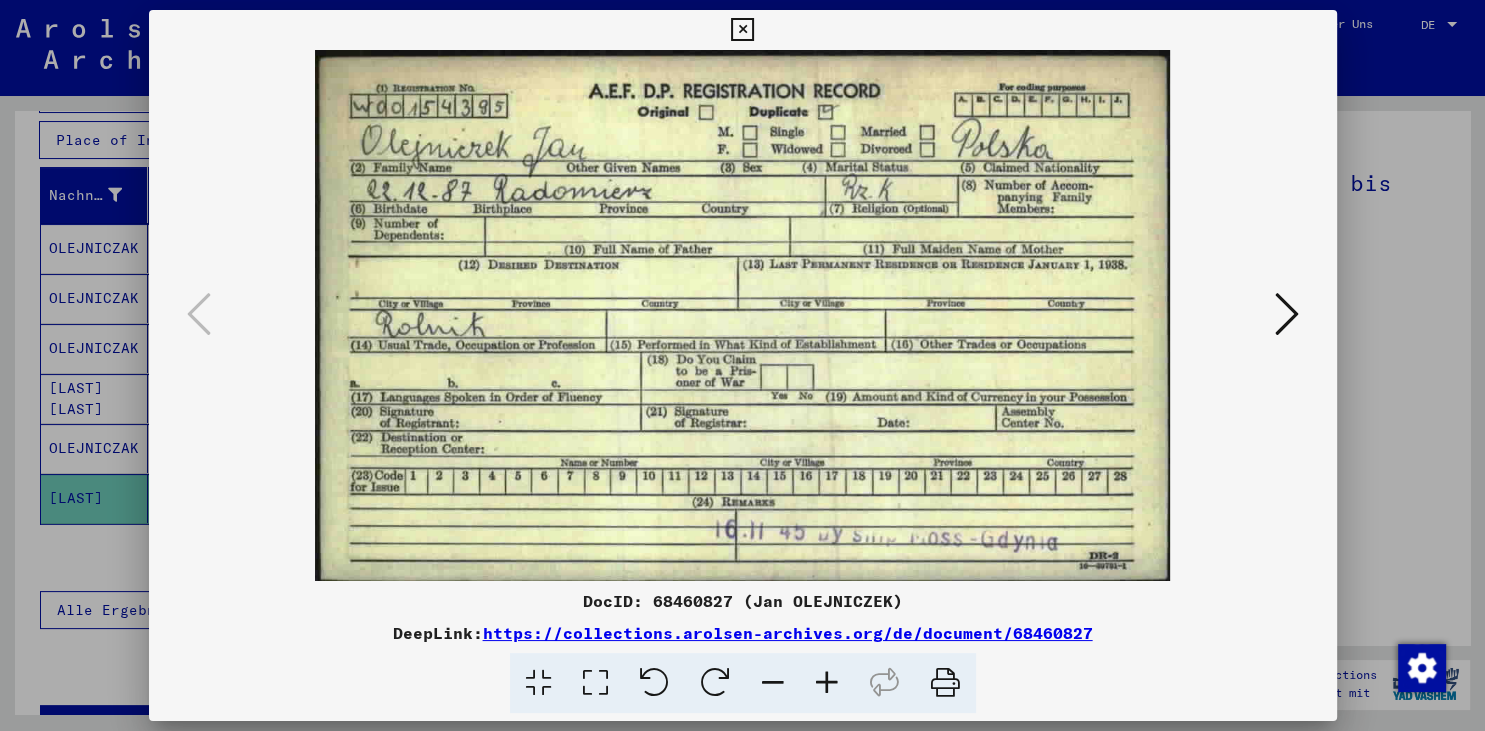click at bounding box center (1287, 315) 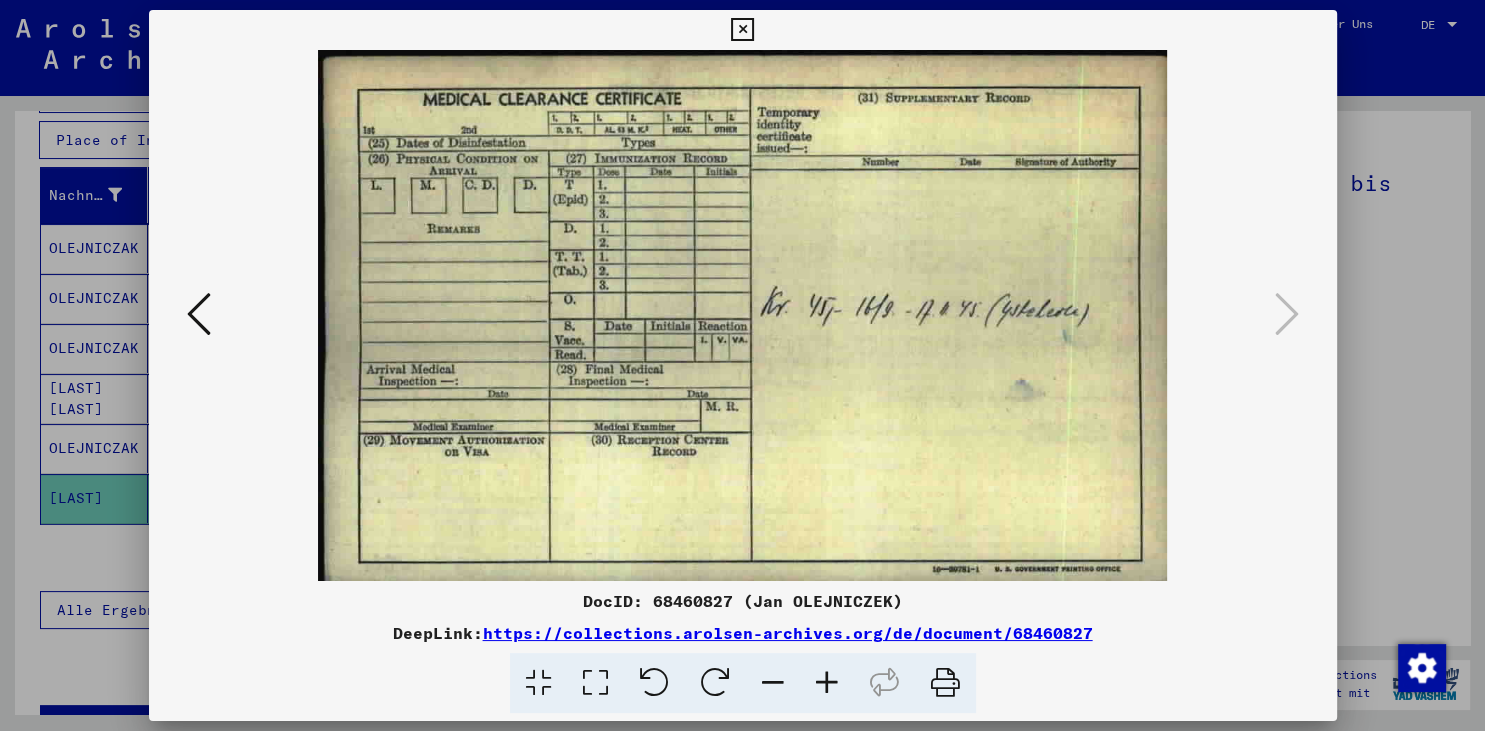 click at bounding box center [742, 30] 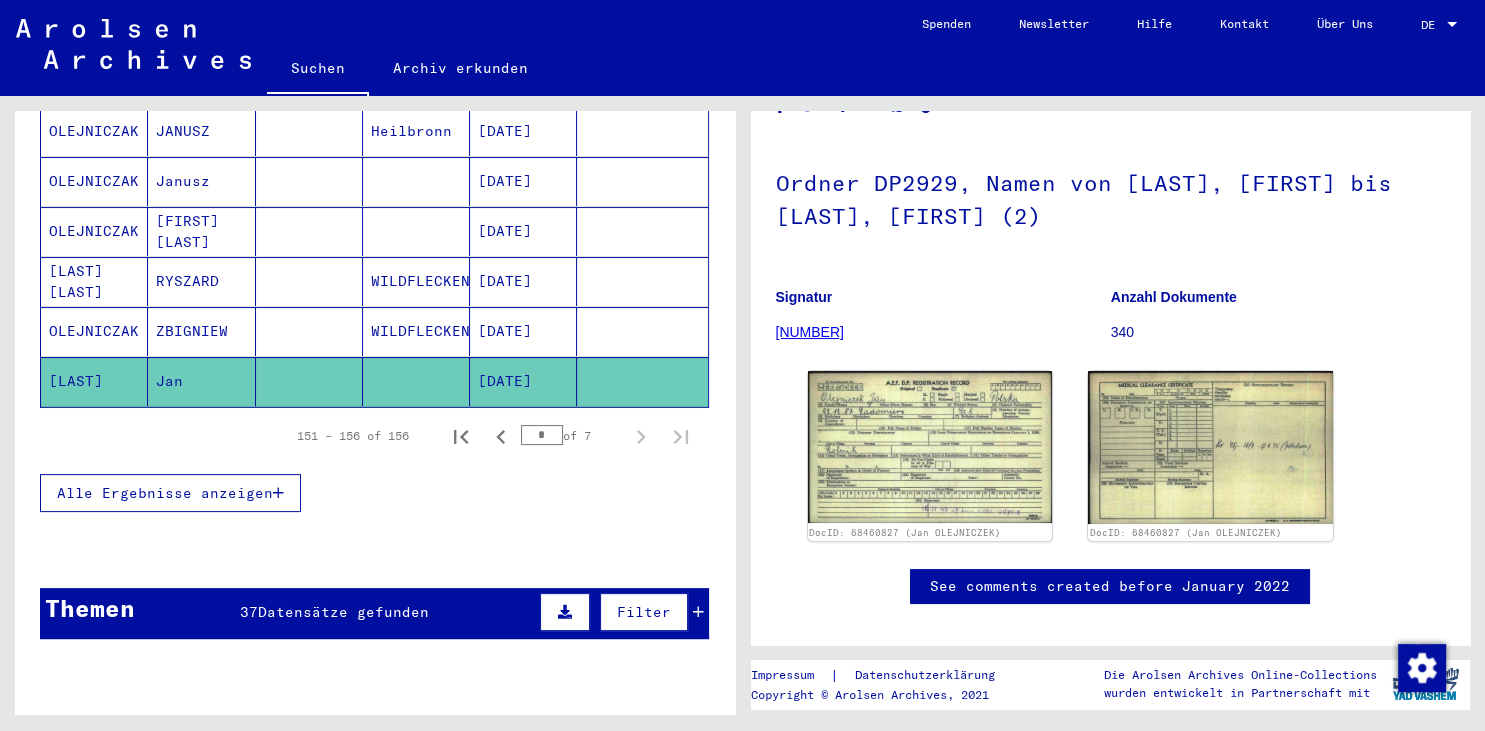 scroll, scrollTop: 522, scrollLeft: 0, axis: vertical 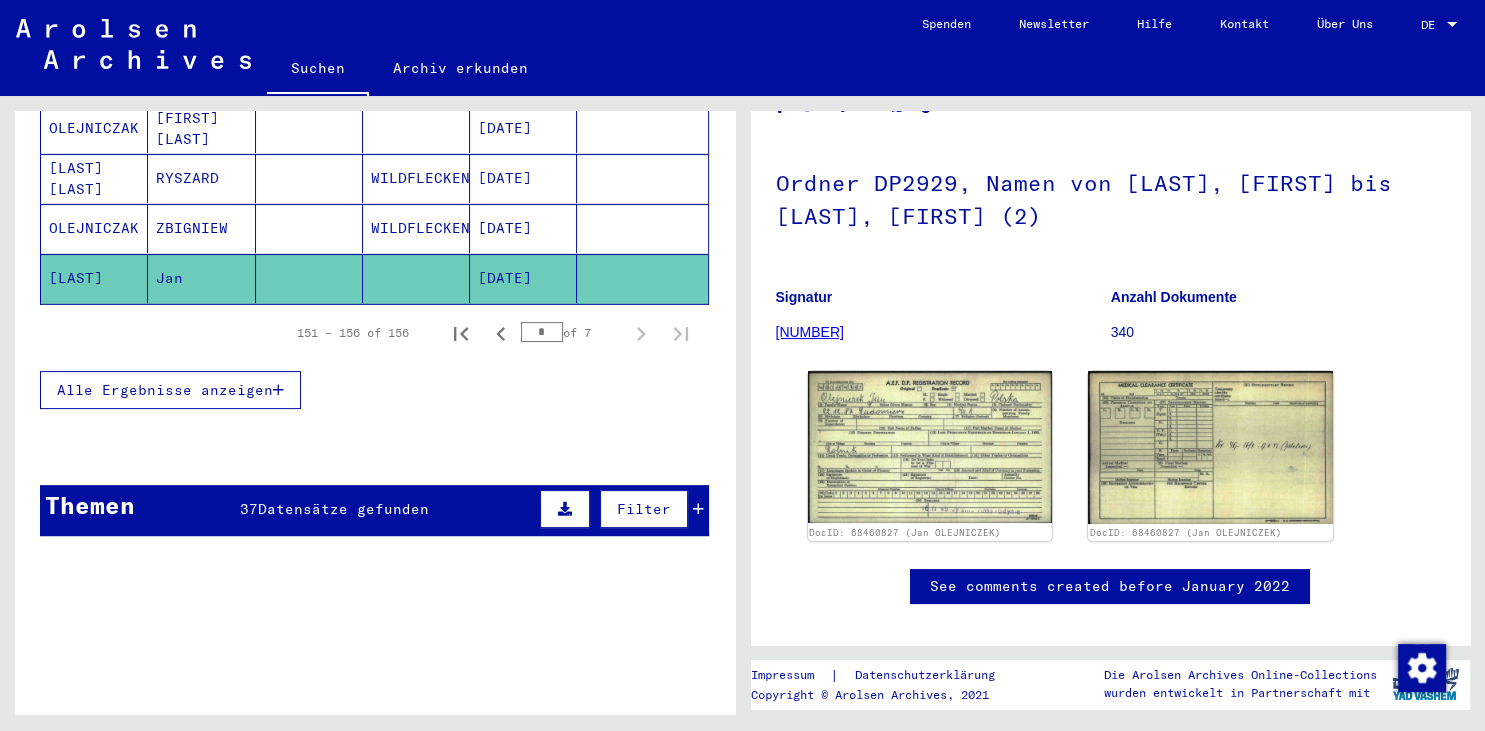 click on "Themen 37  Datensätze gefunden  Filter" at bounding box center [374, 510] 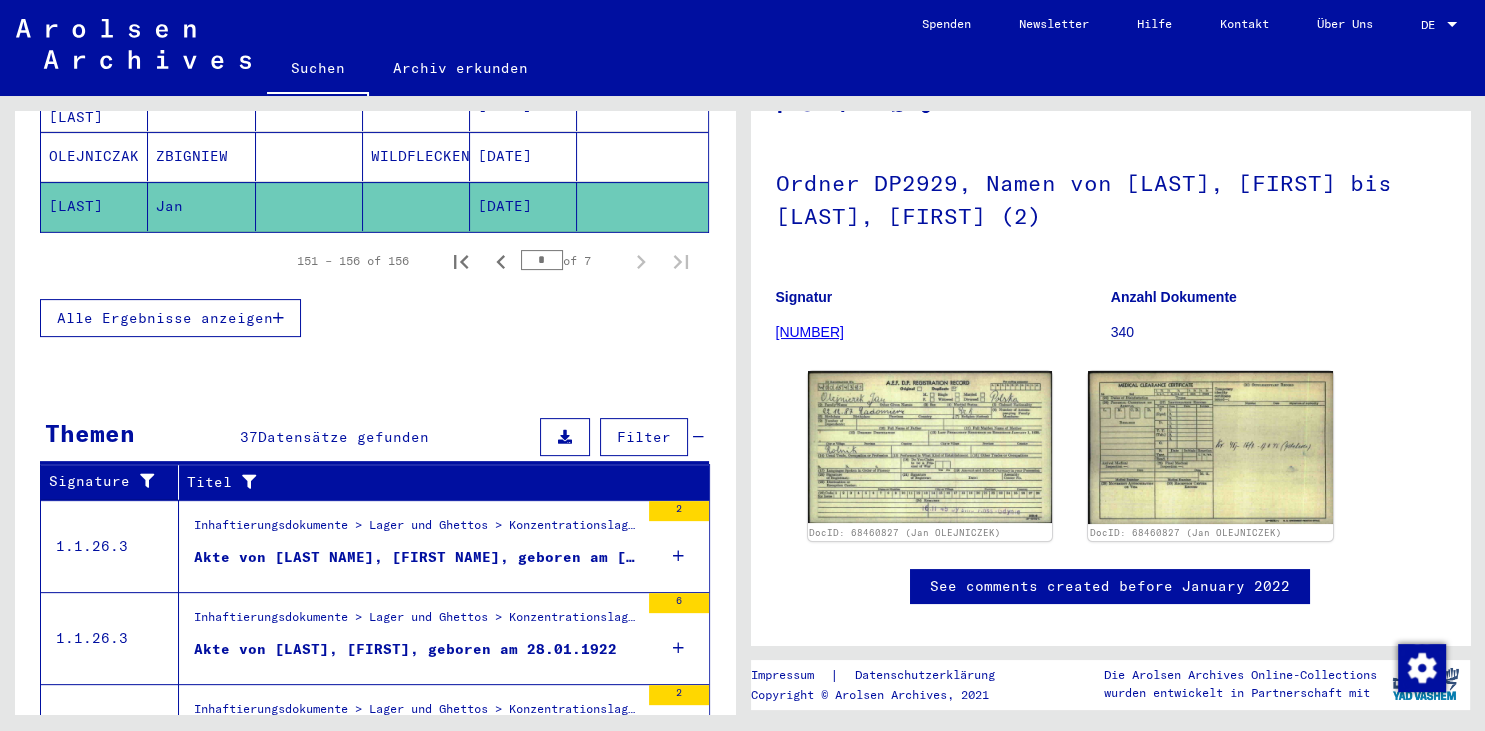 scroll, scrollTop: 633, scrollLeft: 0, axis: vertical 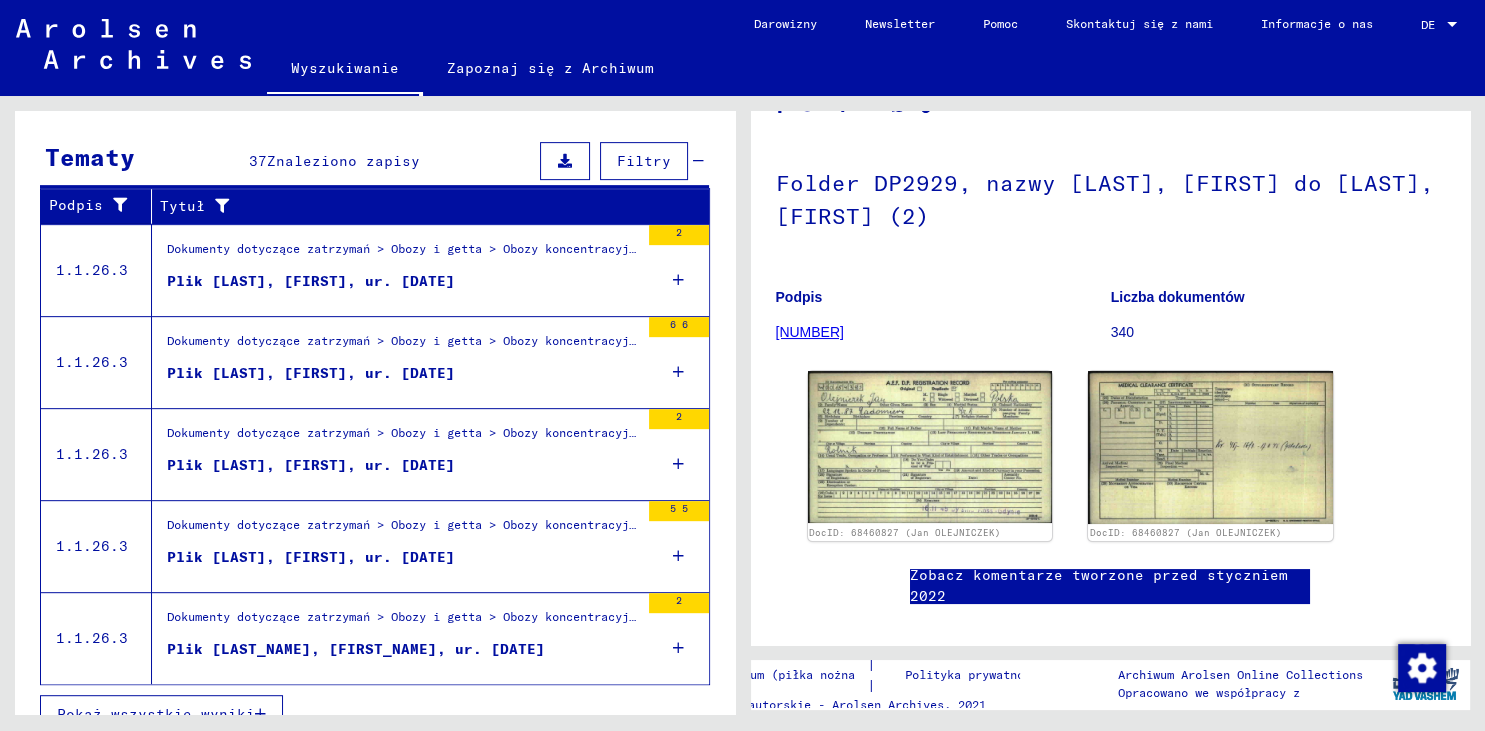 click on "Pokaż wszystkie wyniki" at bounding box center [156, 714] 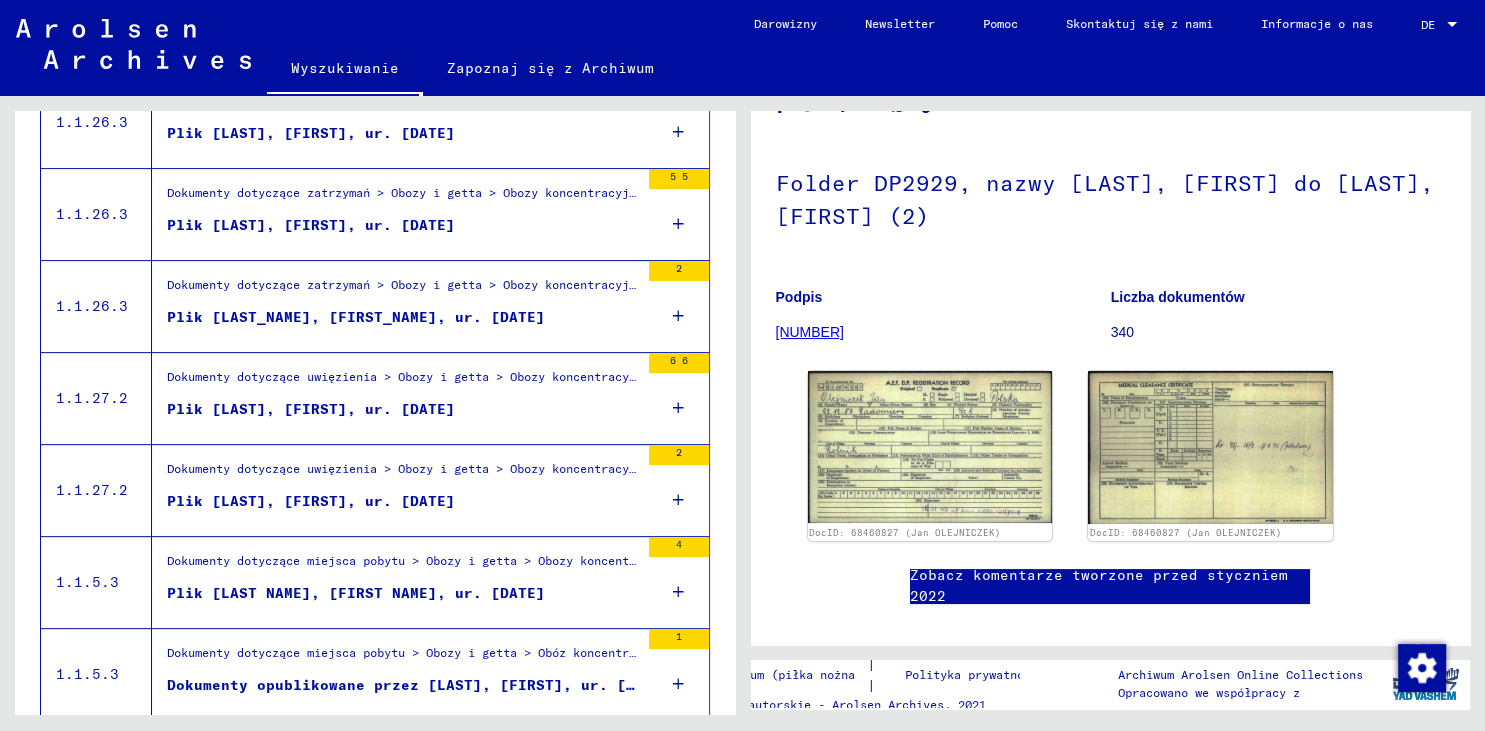 scroll, scrollTop: 732, scrollLeft: 0, axis: vertical 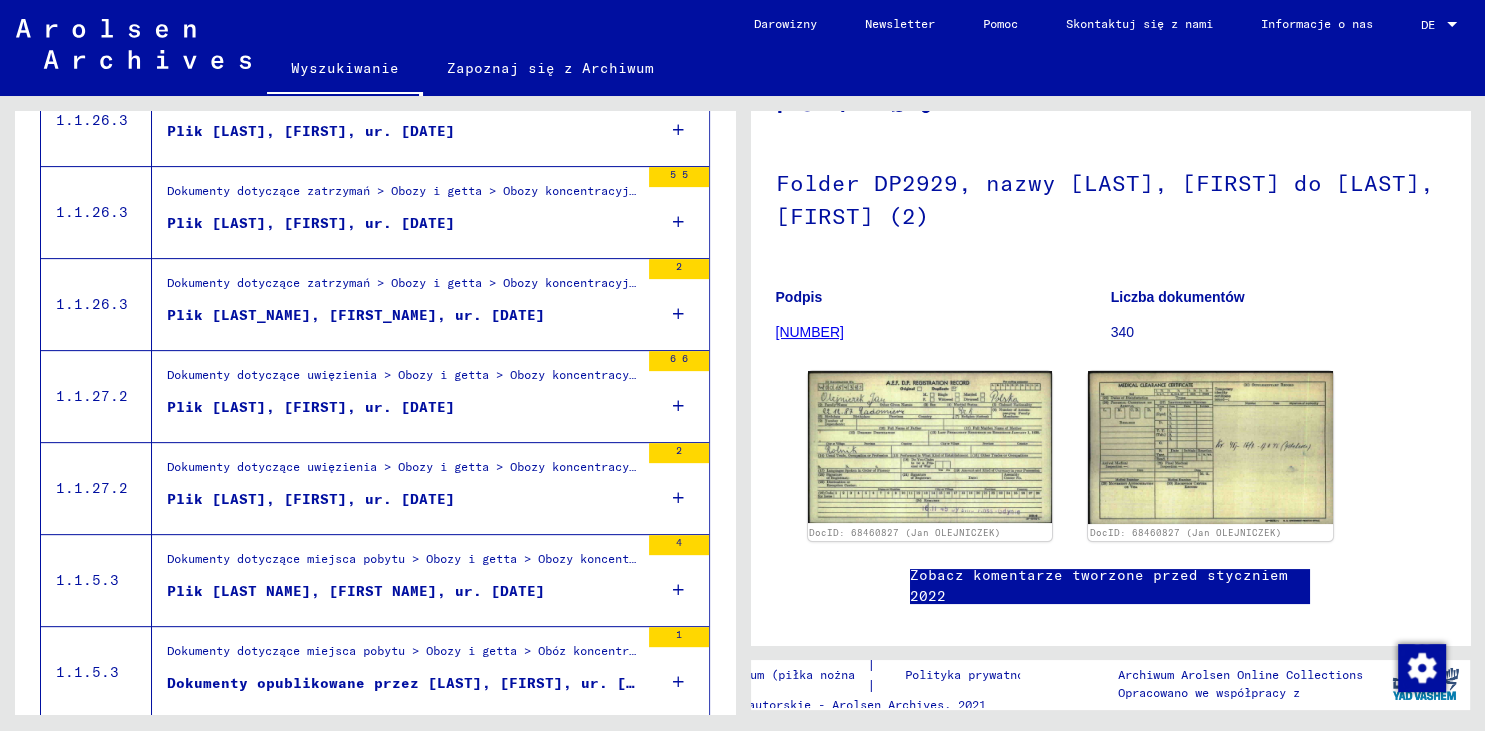 click at bounding box center [678, 682] 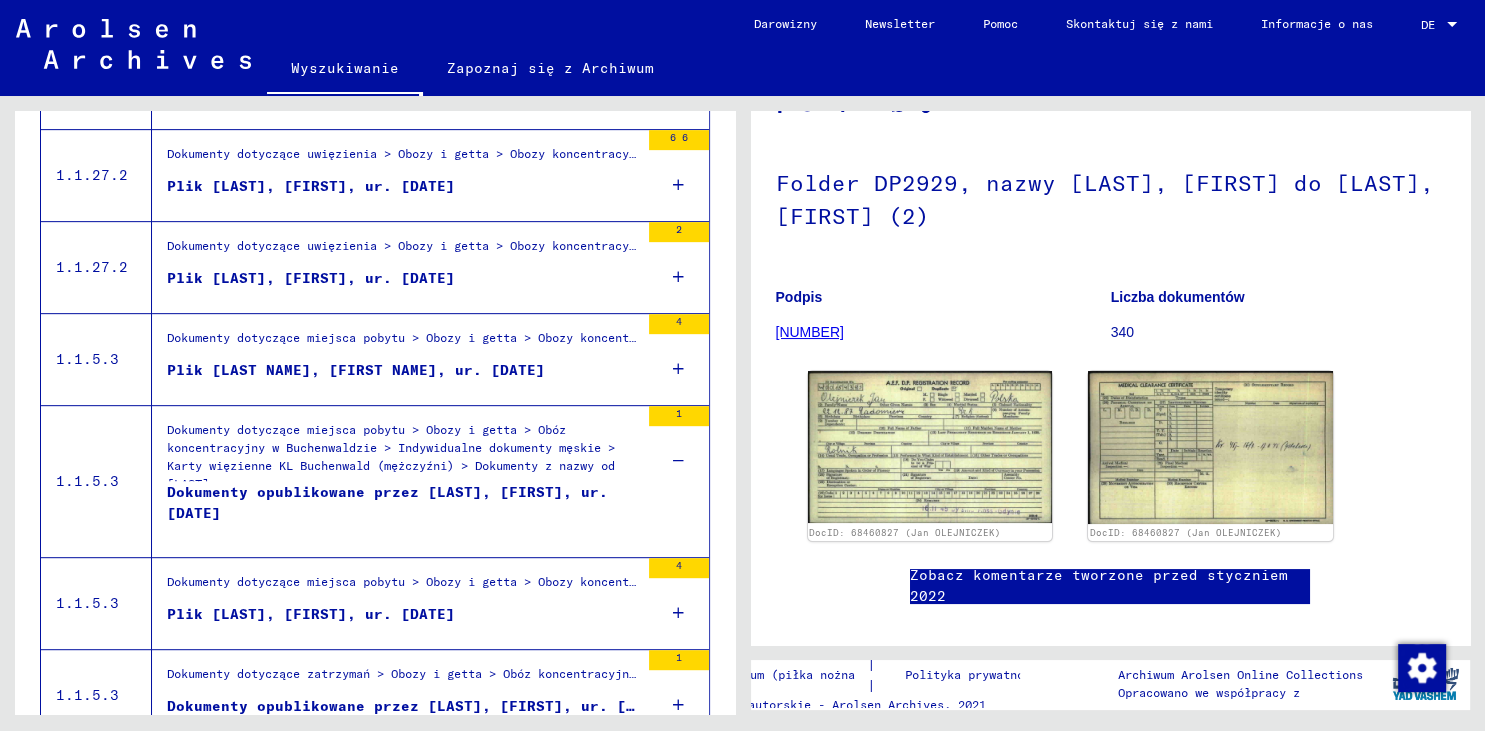 scroll, scrollTop: 1063, scrollLeft: 0, axis: vertical 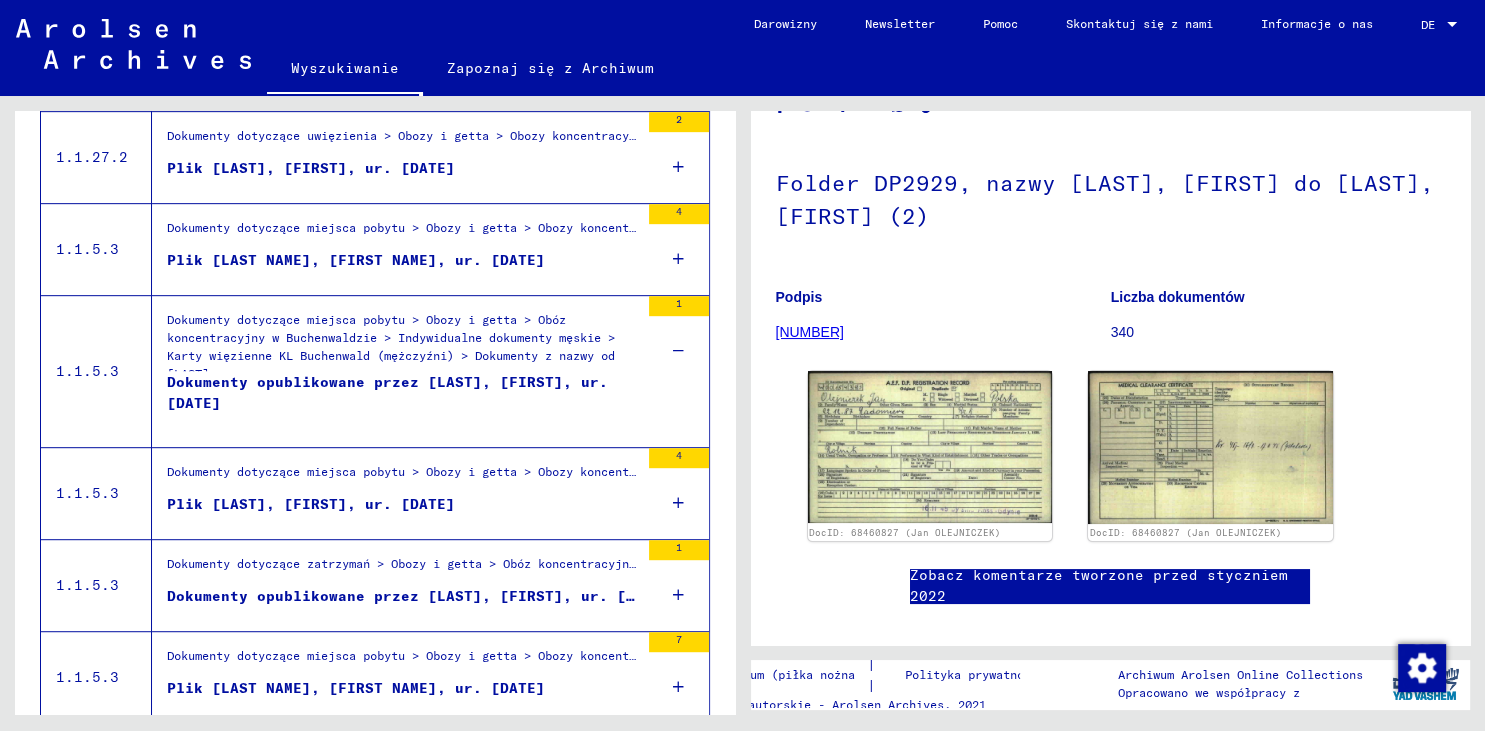 click at bounding box center (678, 595) 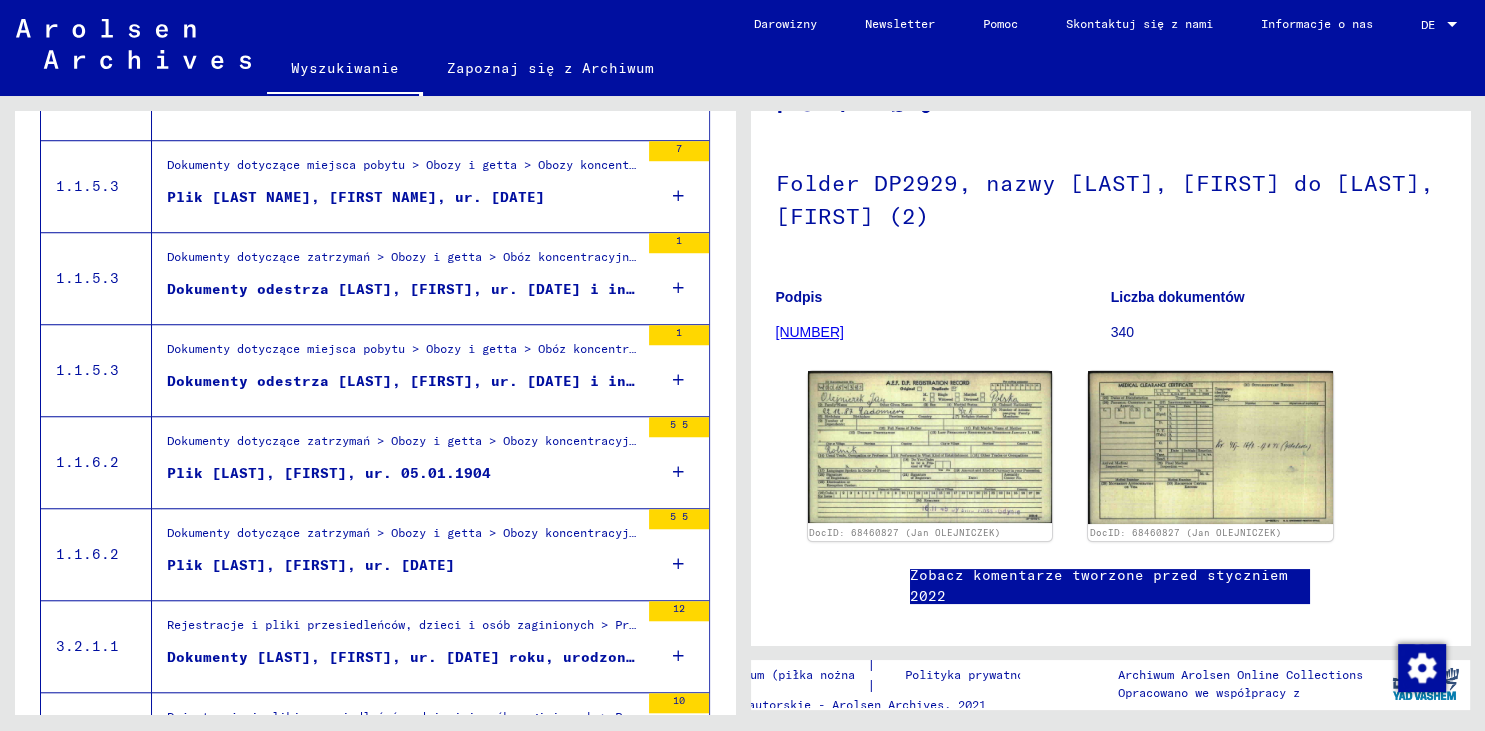 scroll, scrollTop: 1615, scrollLeft: 0, axis: vertical 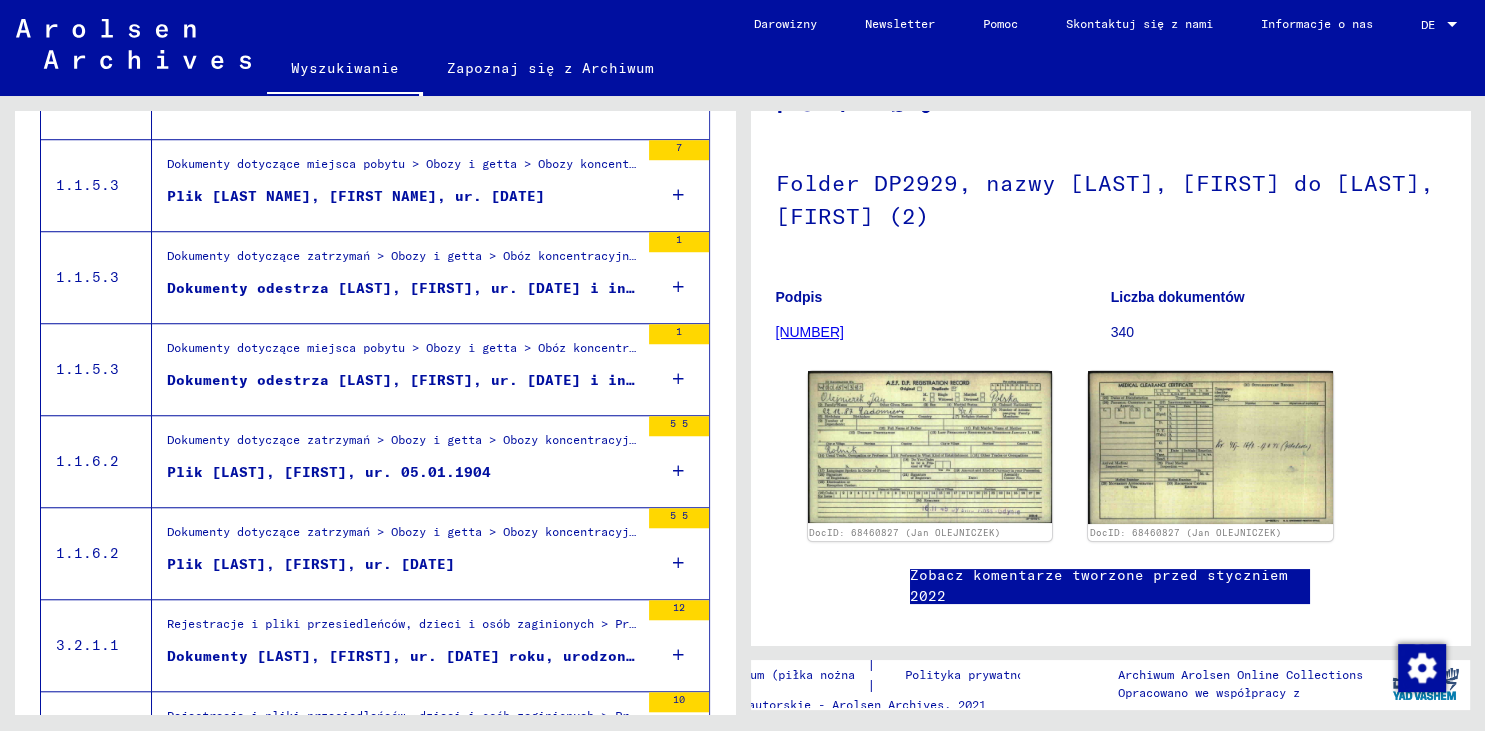 click at bounding box center [678, 655] 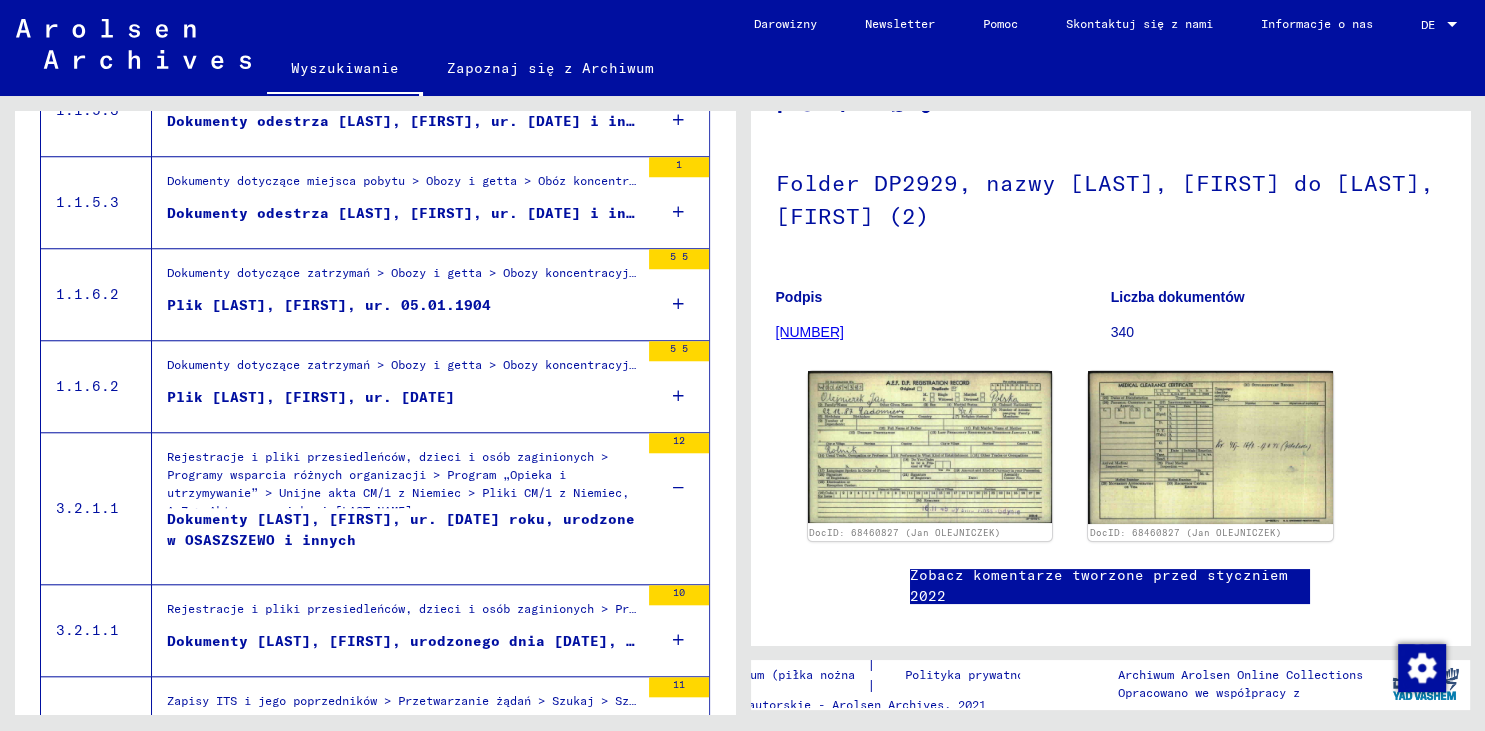 scroll, scrollTop: 1836, scrollLeft: 0, axis: vertical 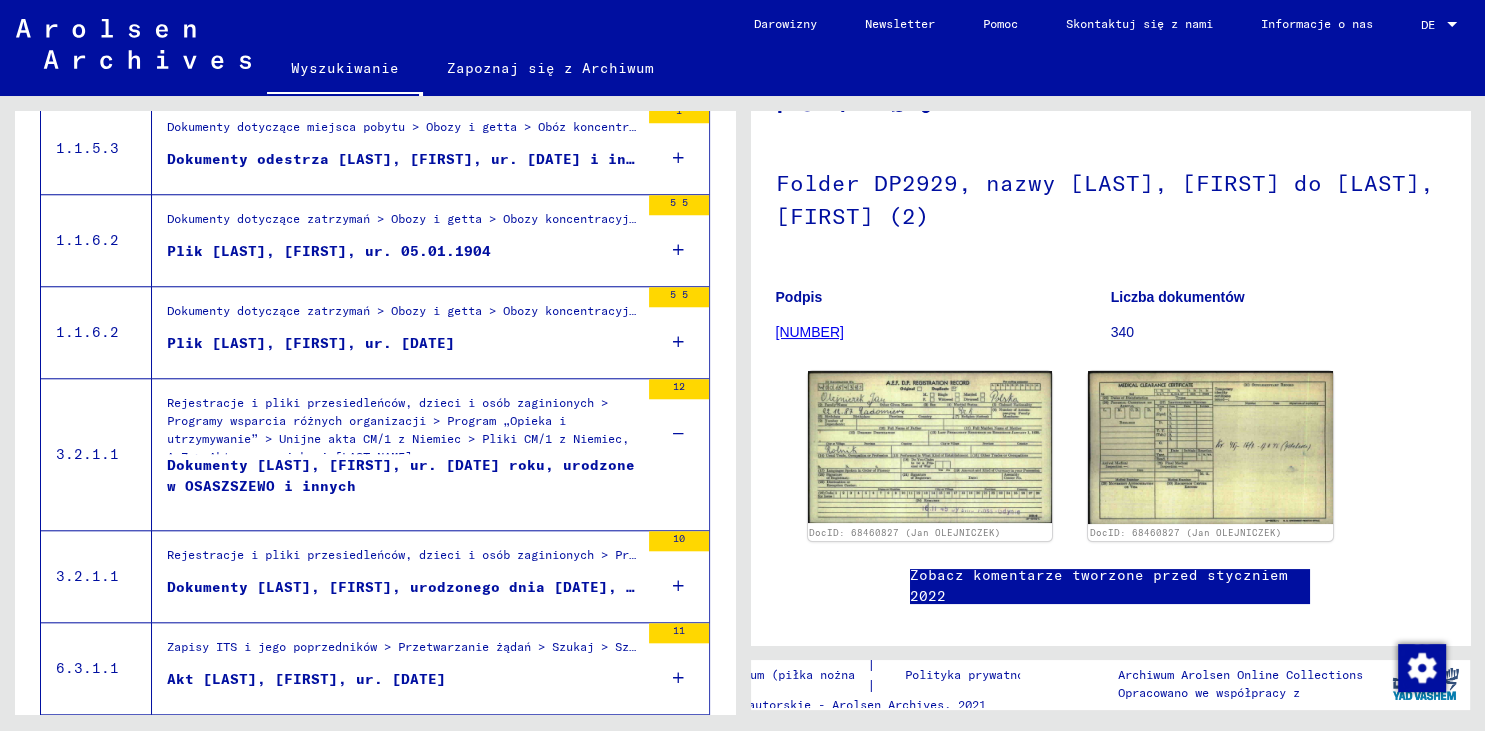click at bounding box center (678, 586) 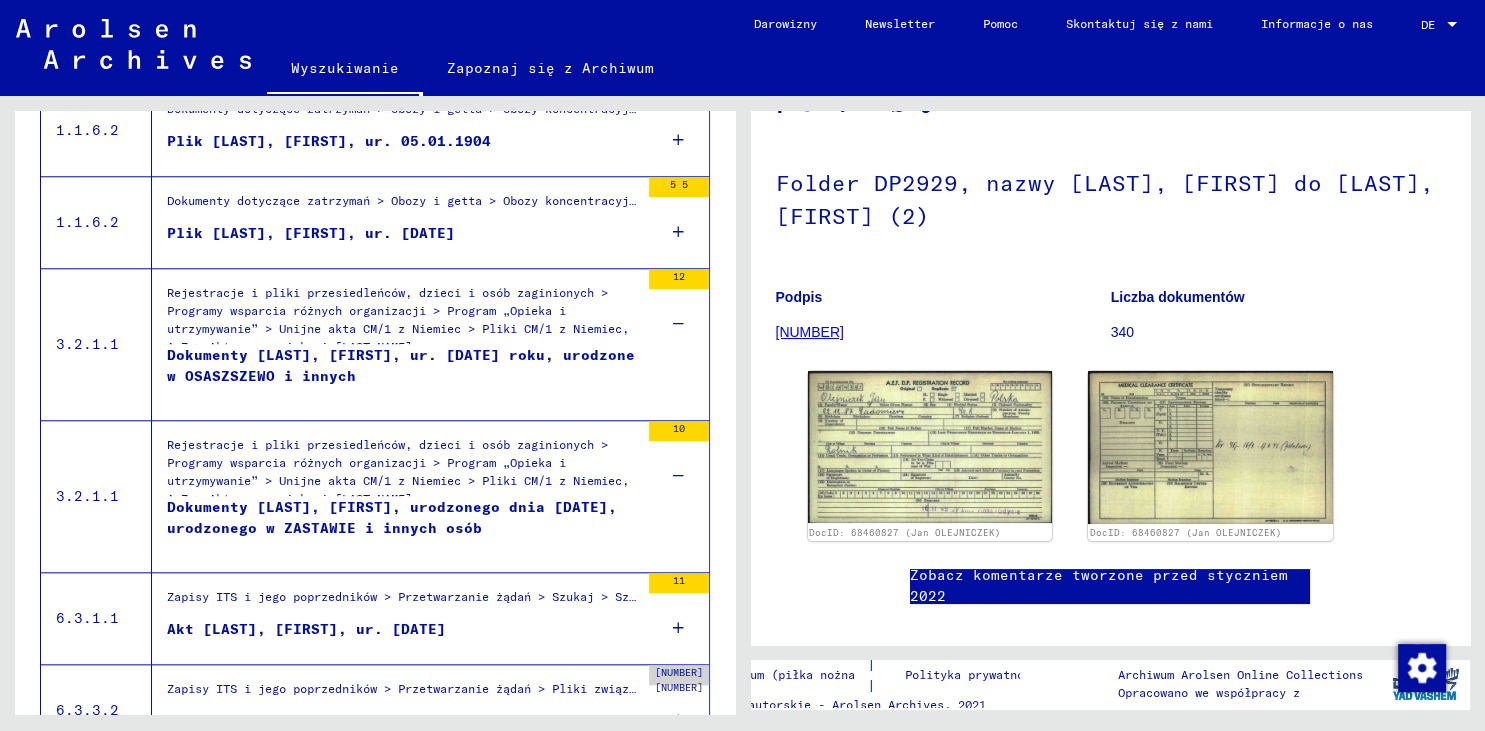 scroll, scrollTop: 2057, scrollLeft: 0, axis: vertical 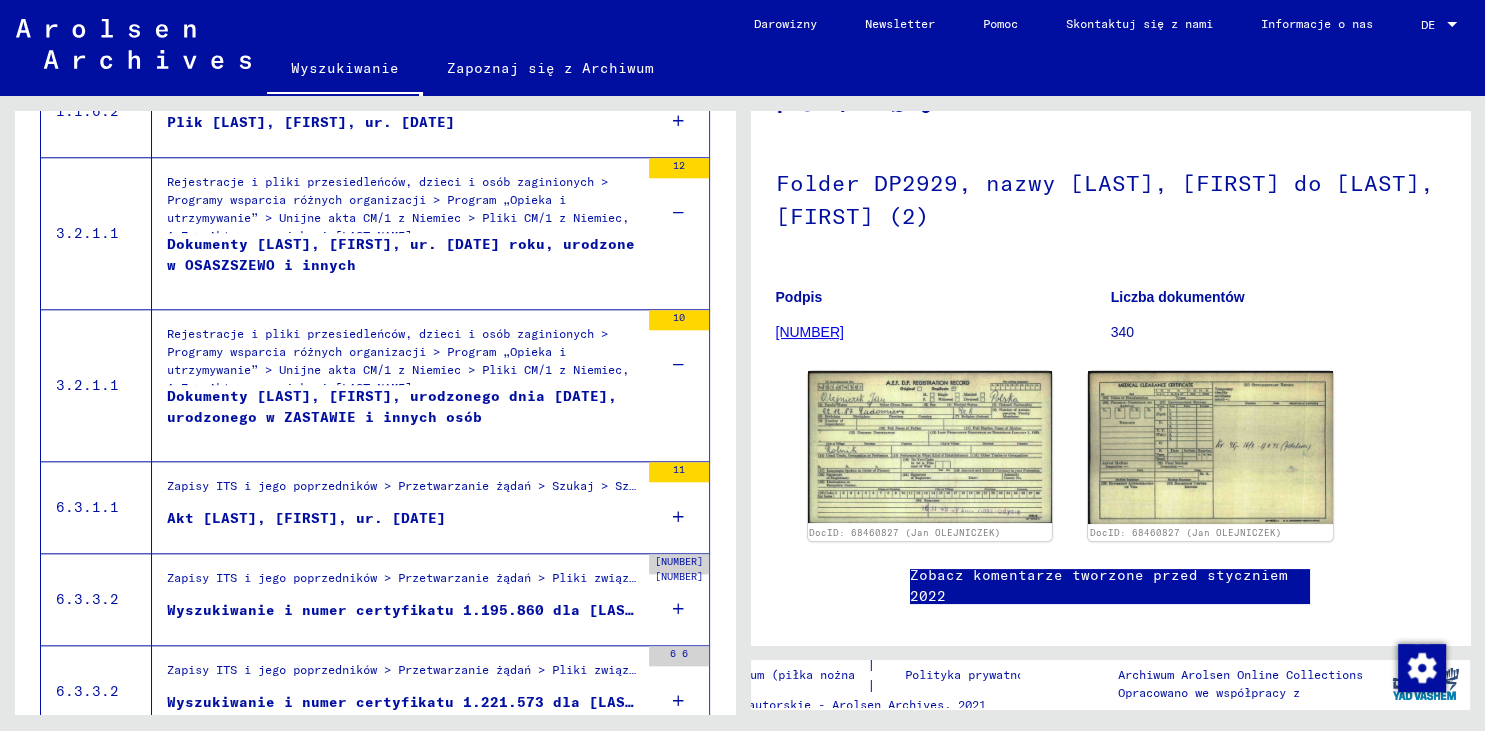 click at bounding box center (678, 609) 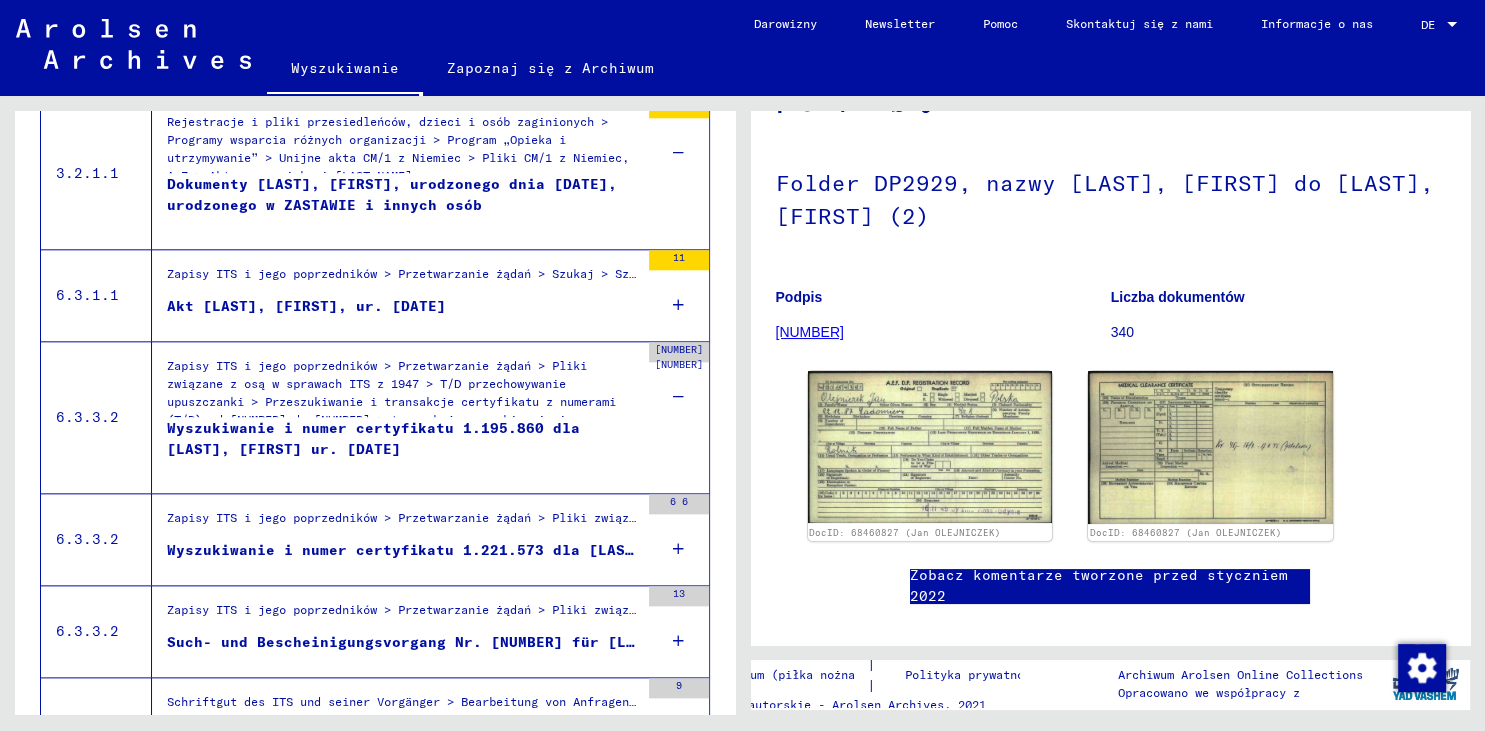 scroll, scrollTop: 2278, scrollLeft: 0, axis: vertical 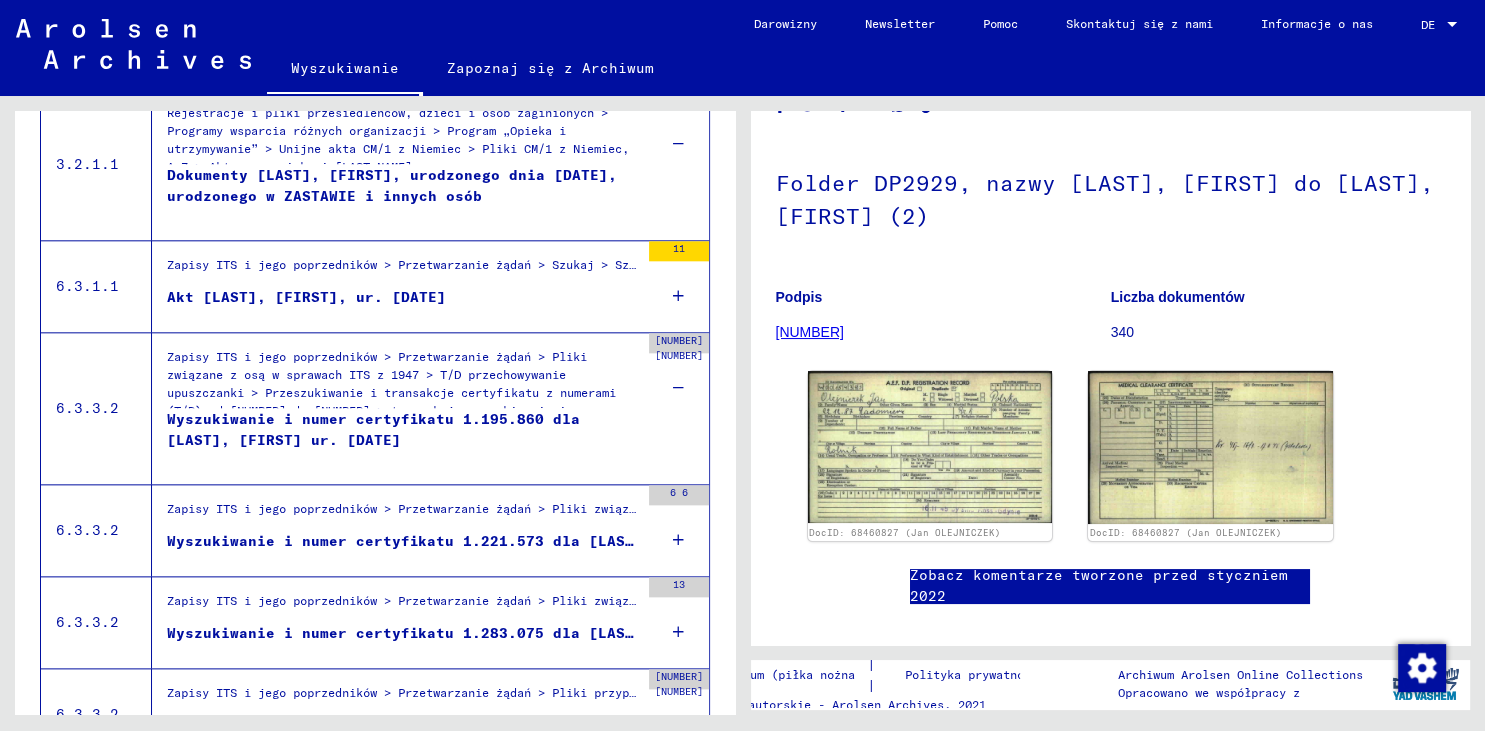 click on "6 6" at bounding box center (679, 530) 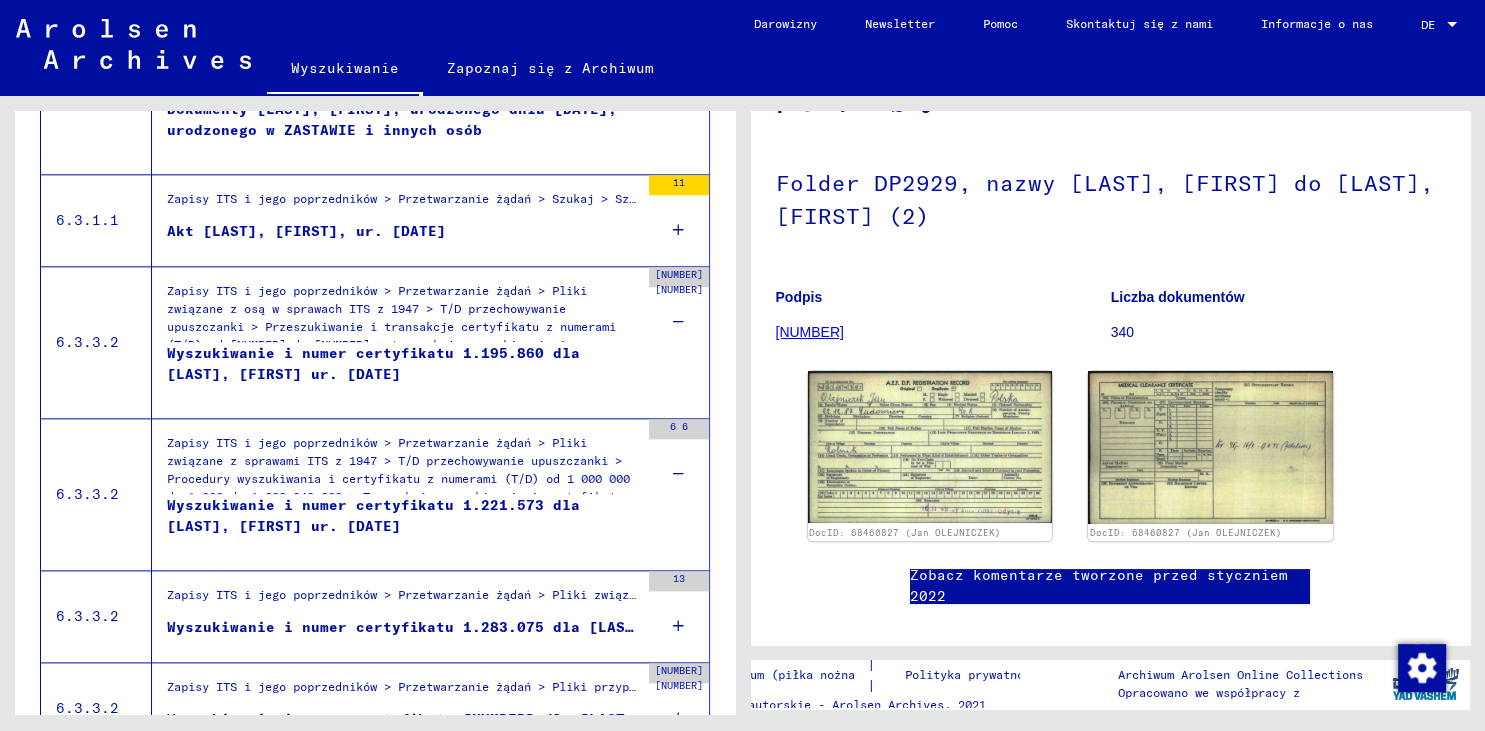 scroll, scrollTop: 2388, scrollLeft: 0, axis: vertical 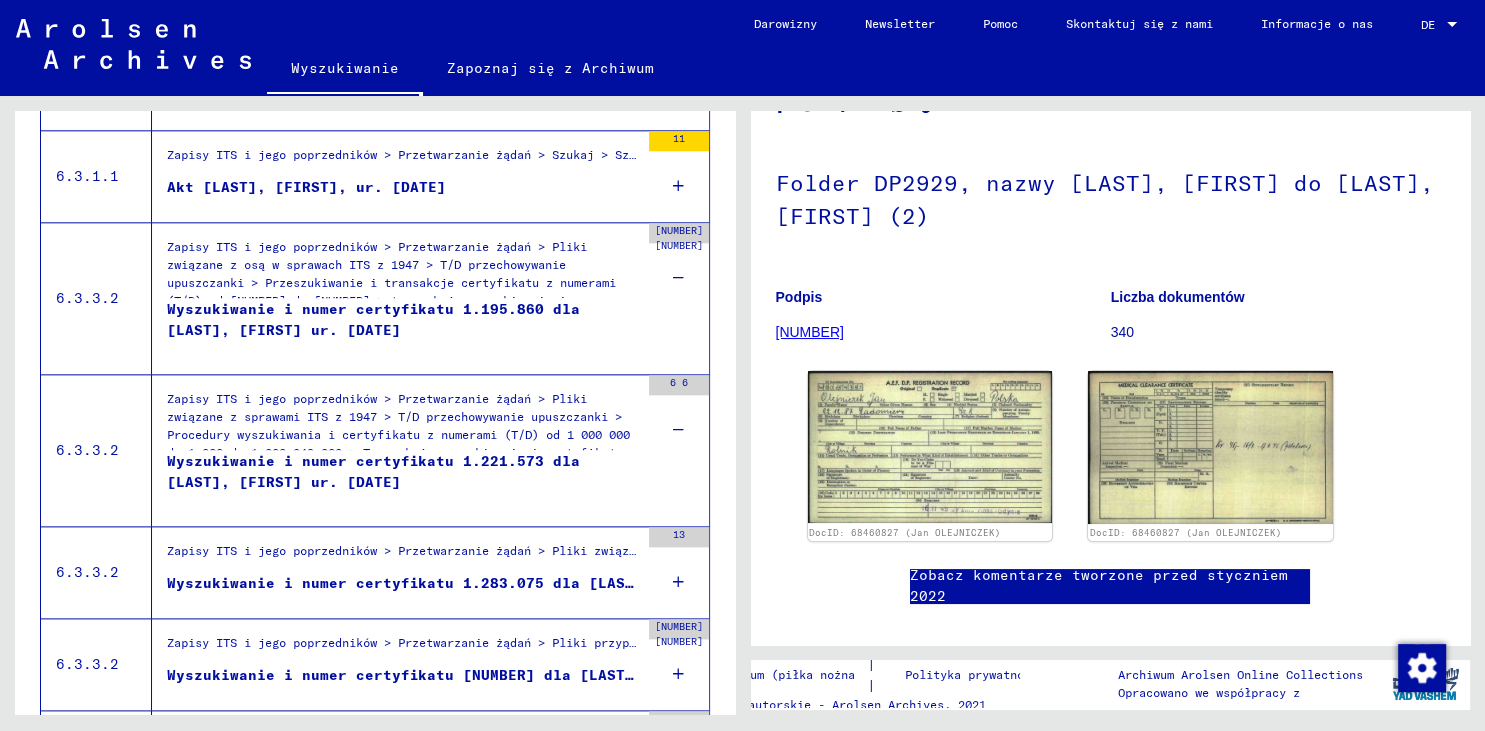 click at bounding box center (678, 582) 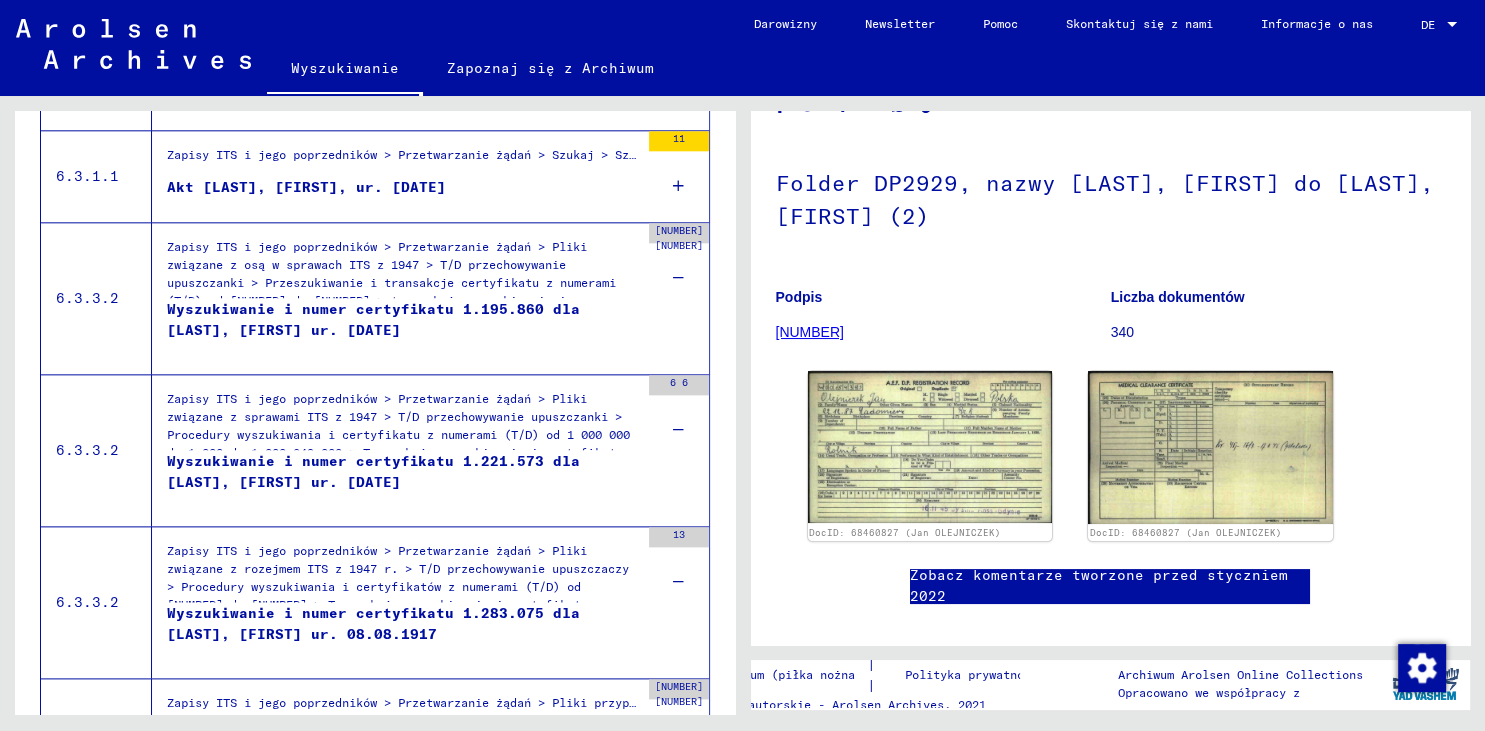 scroll, scrollTop: 2498, scrollLeft: 0, axis: vertical 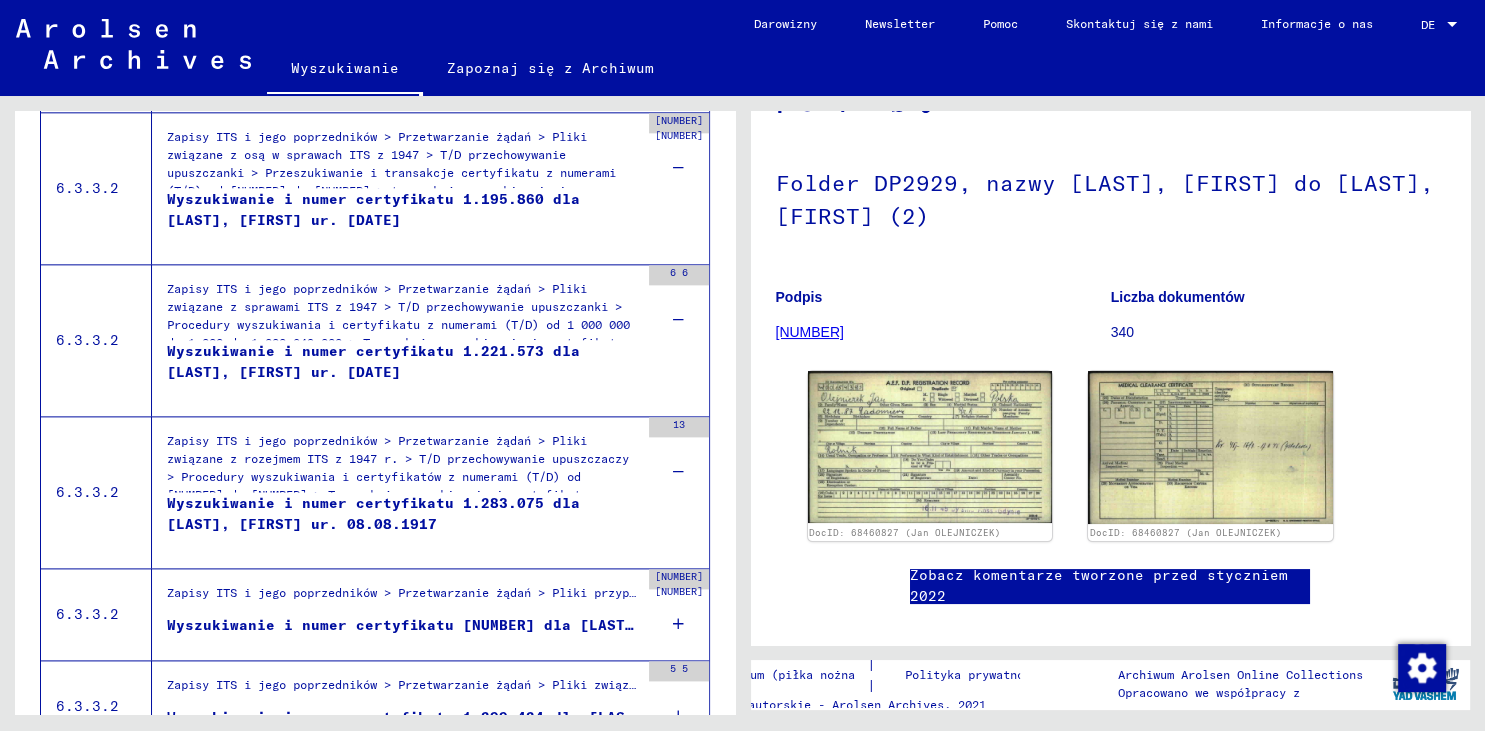 click on "[NUMBER] [NUMBER]" at bounding box center [679, 614] 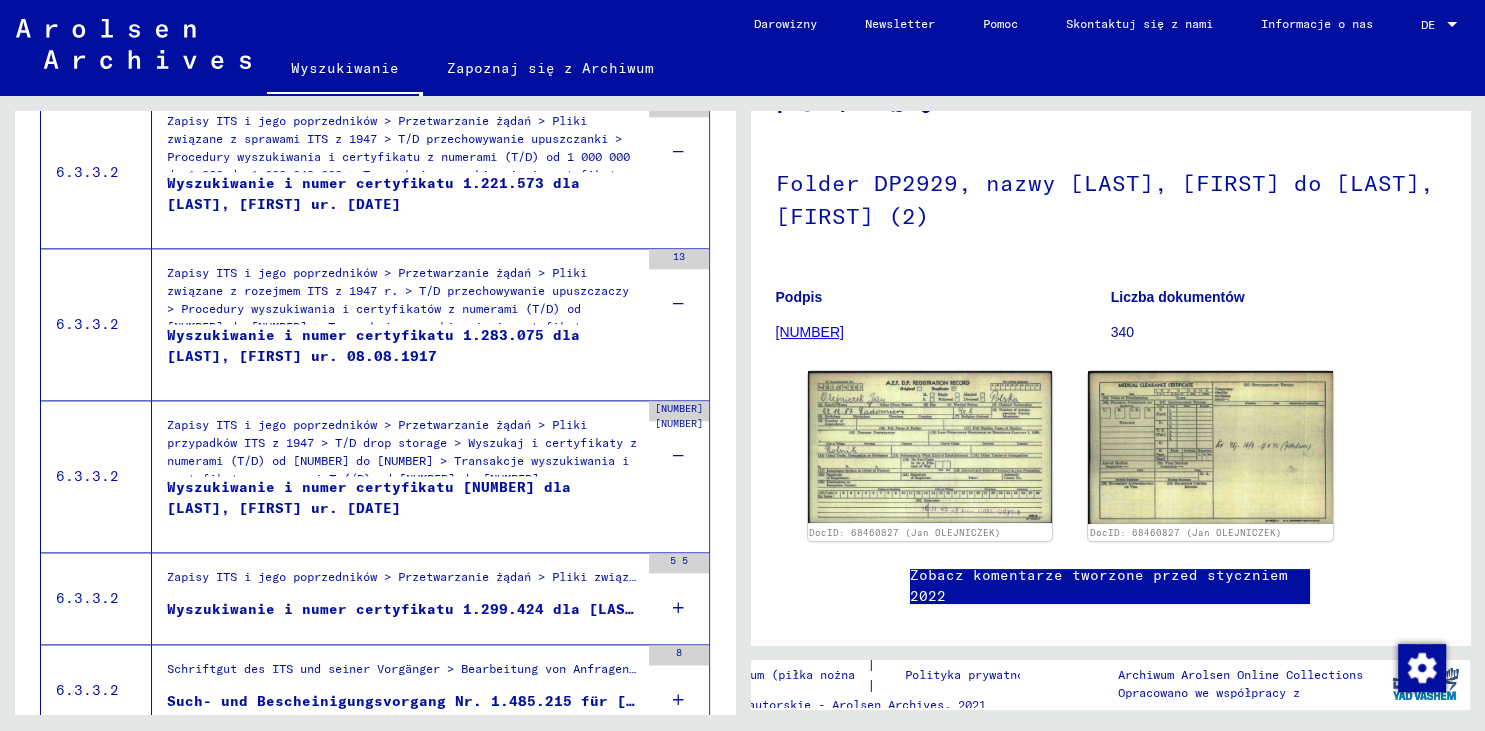 scroll, scrollTop: 2719, scrollLeft: 0, axis: vertical 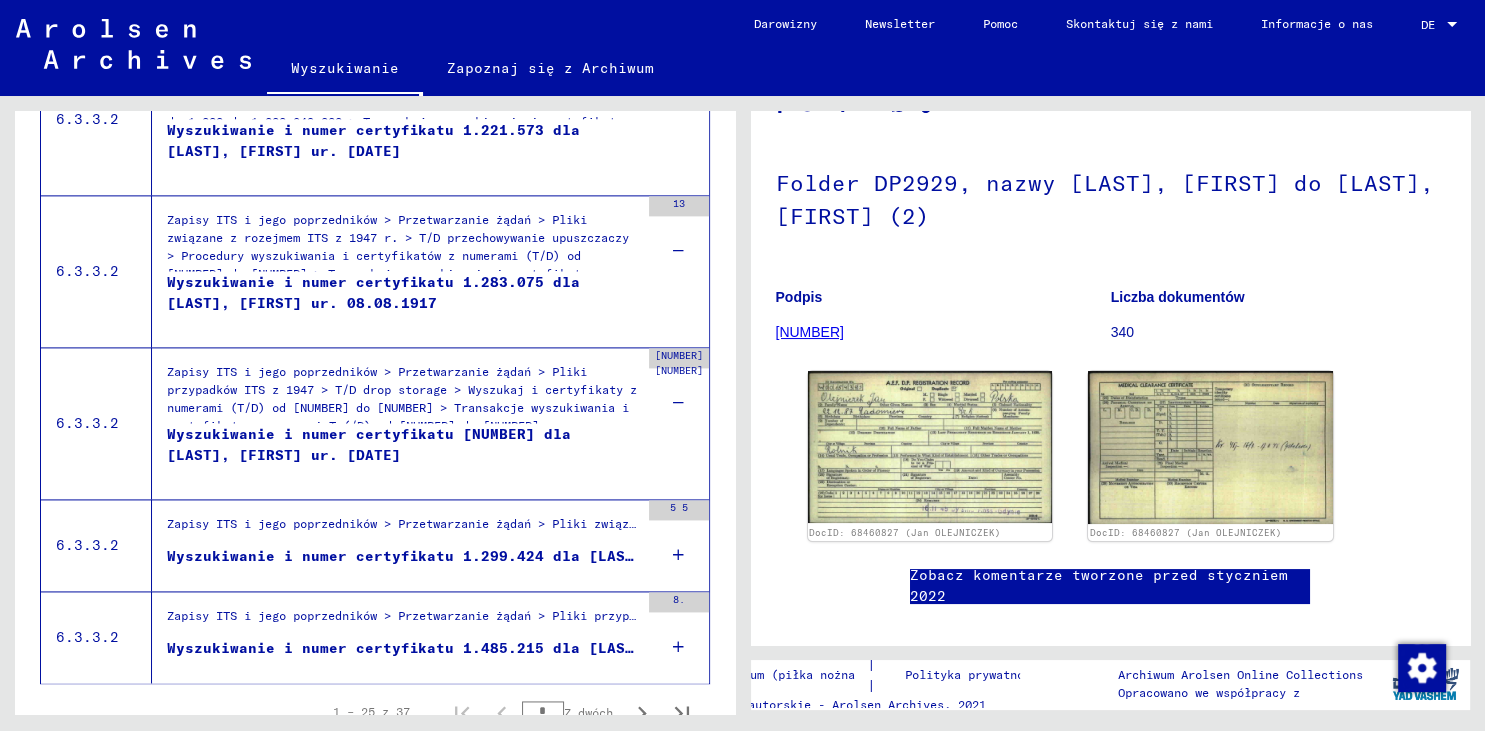 click at bounding box center (678, 555) 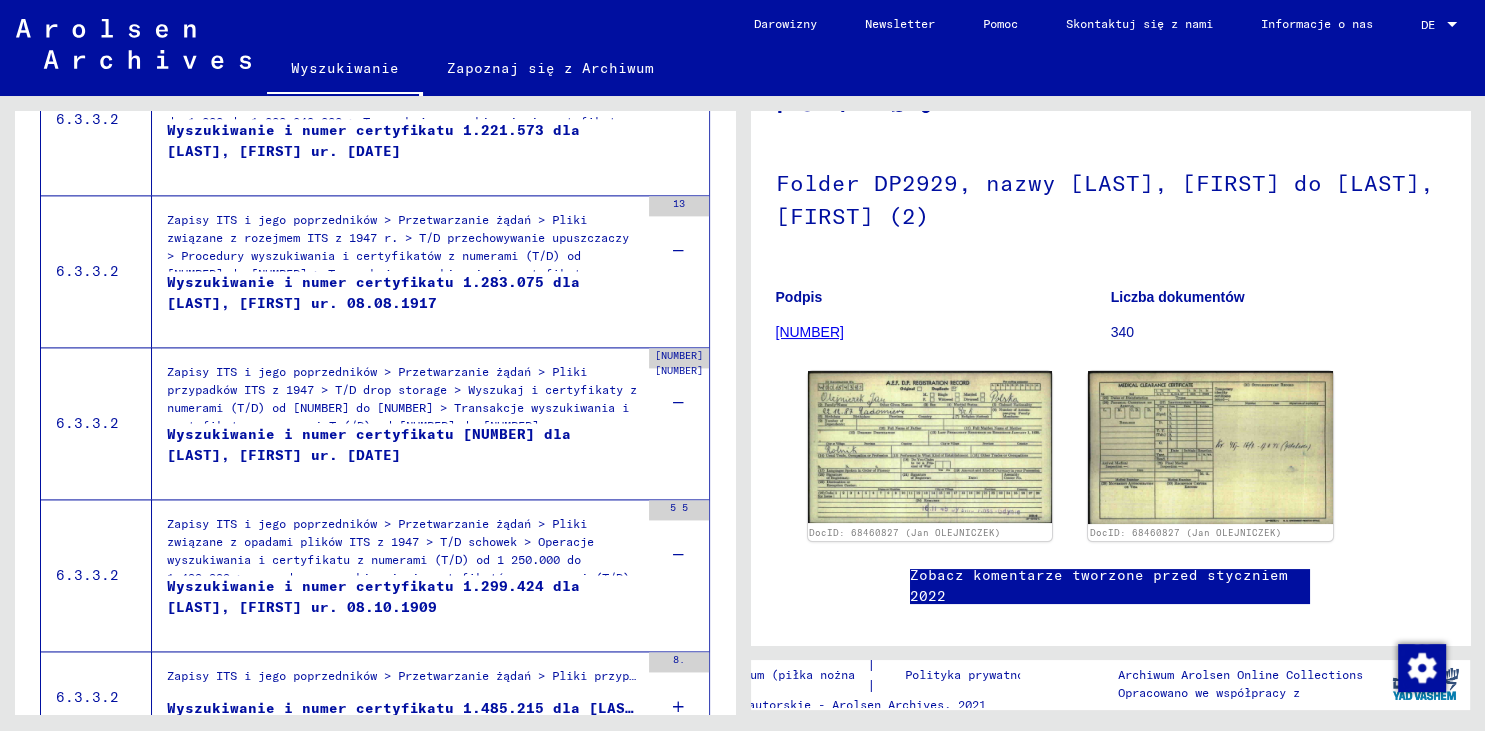 scroll, scrollTop: 2830, scrollLeft: 0, axis: vertical 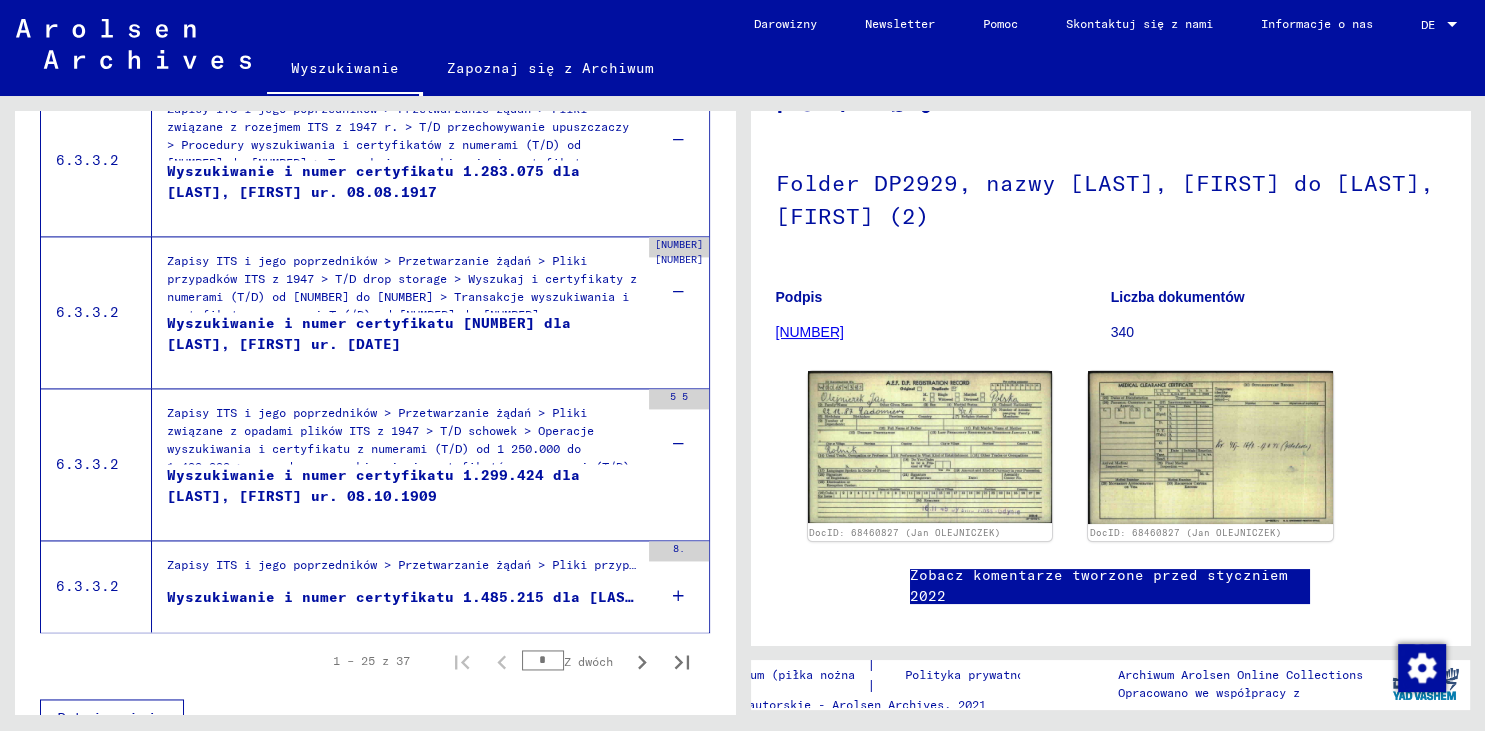 click at bounding box center (678, 596) 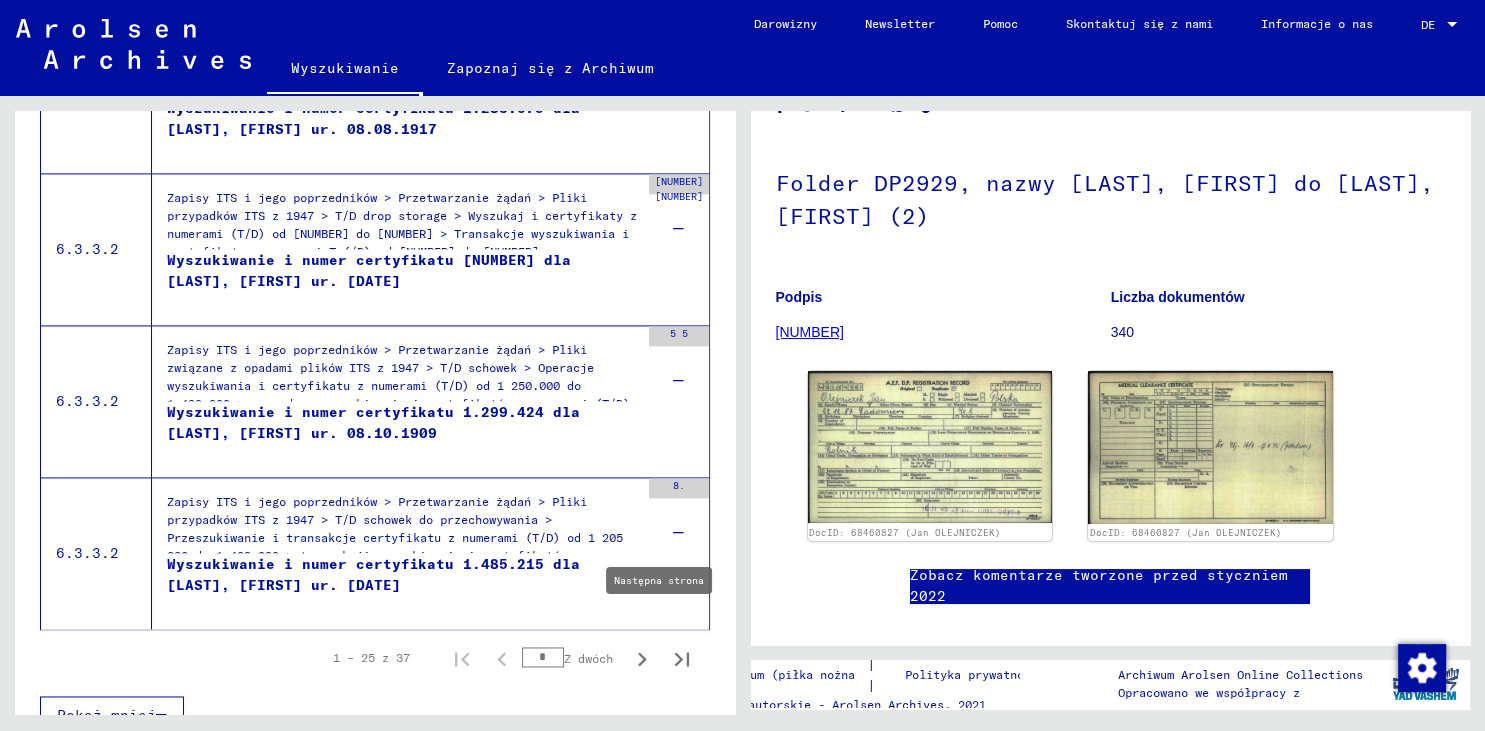 click 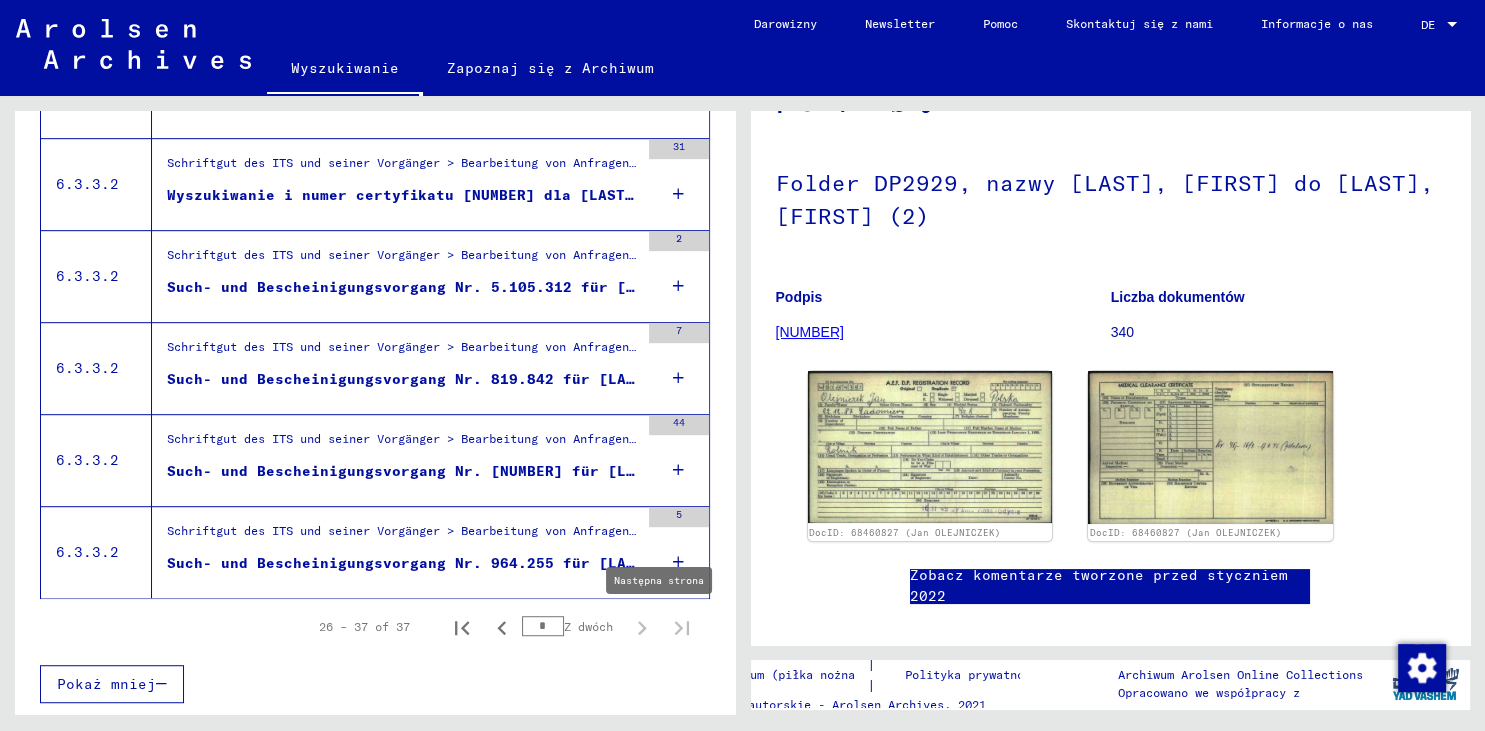 scroll, scrollTop: 1099, scrollLeft: 0, axis: vertical 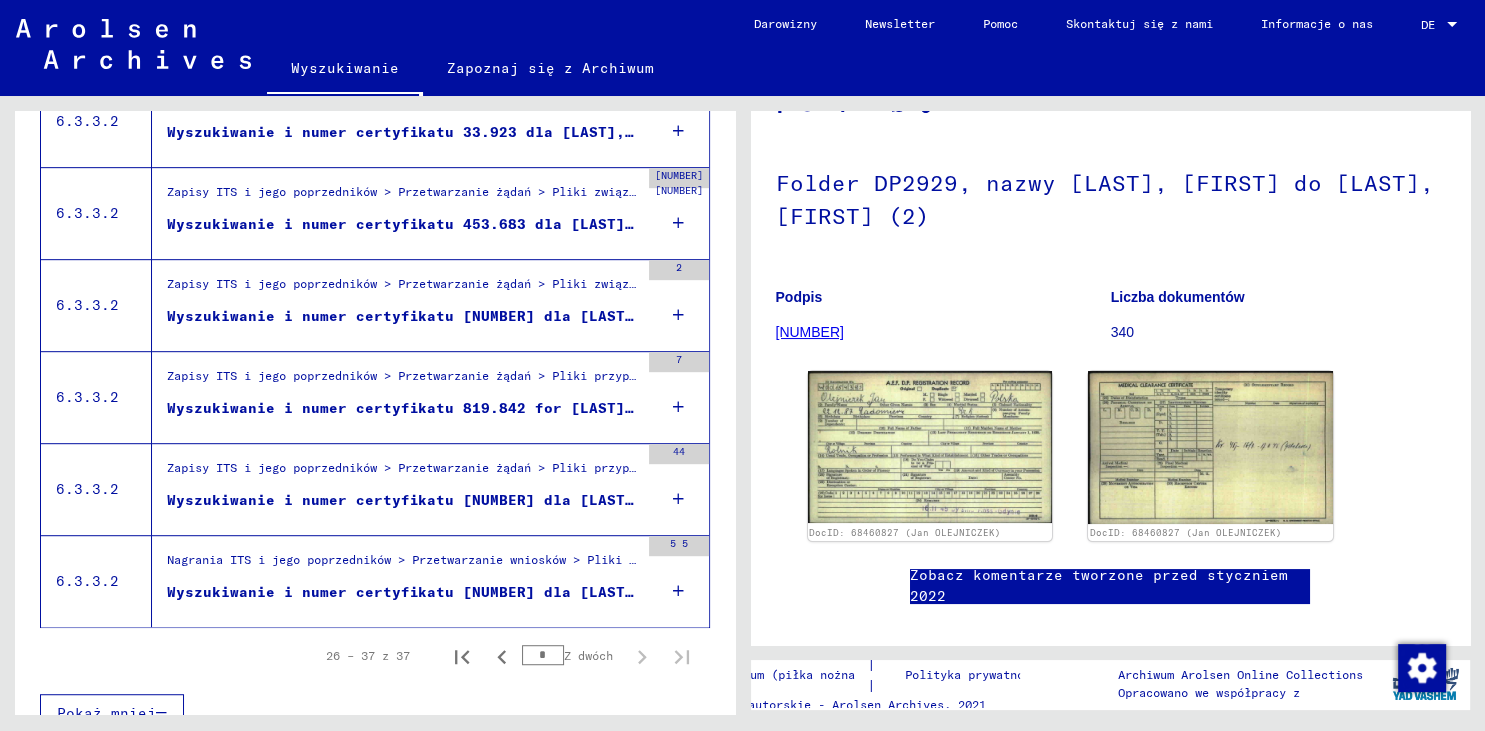 click at bounding box center (678, 591) 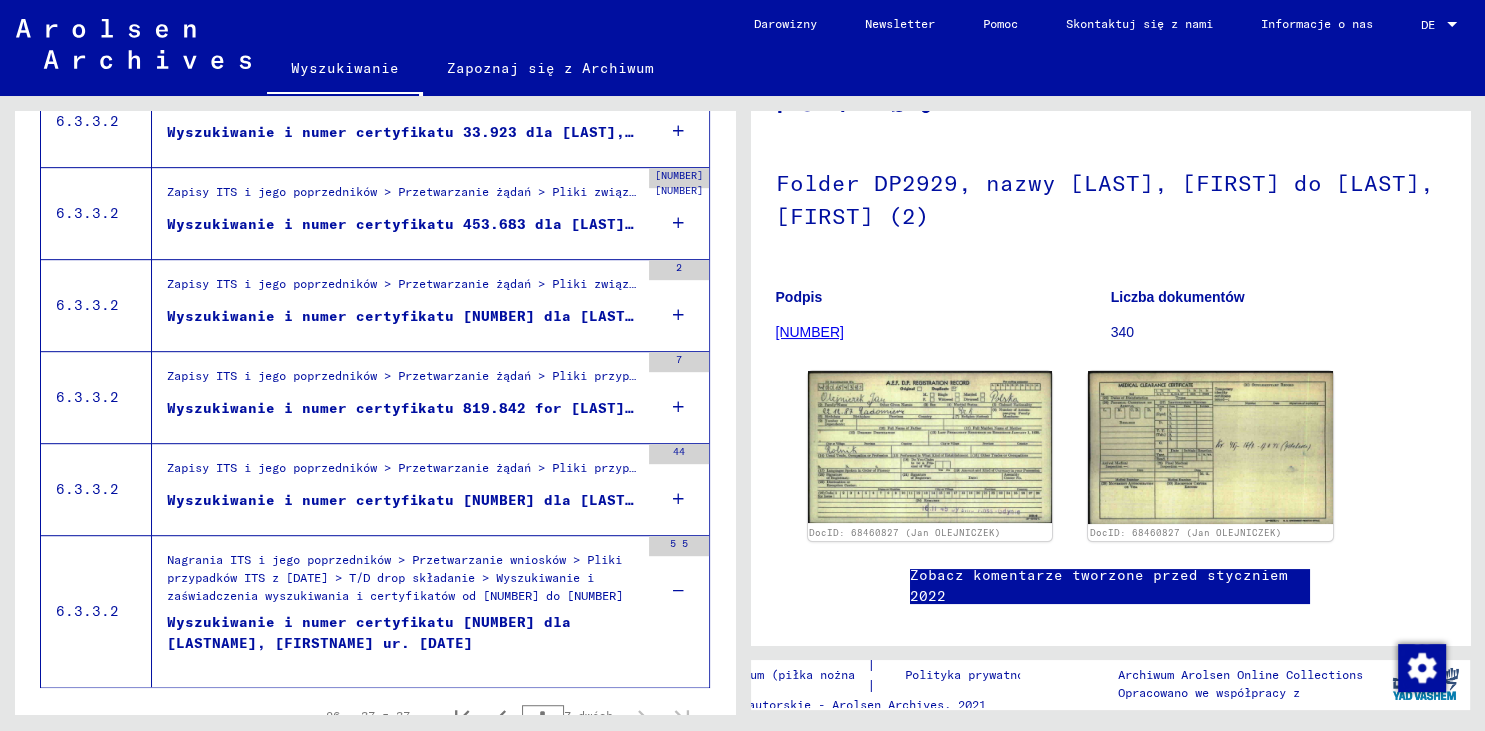 click on "44" at bounding box center [679, 489] 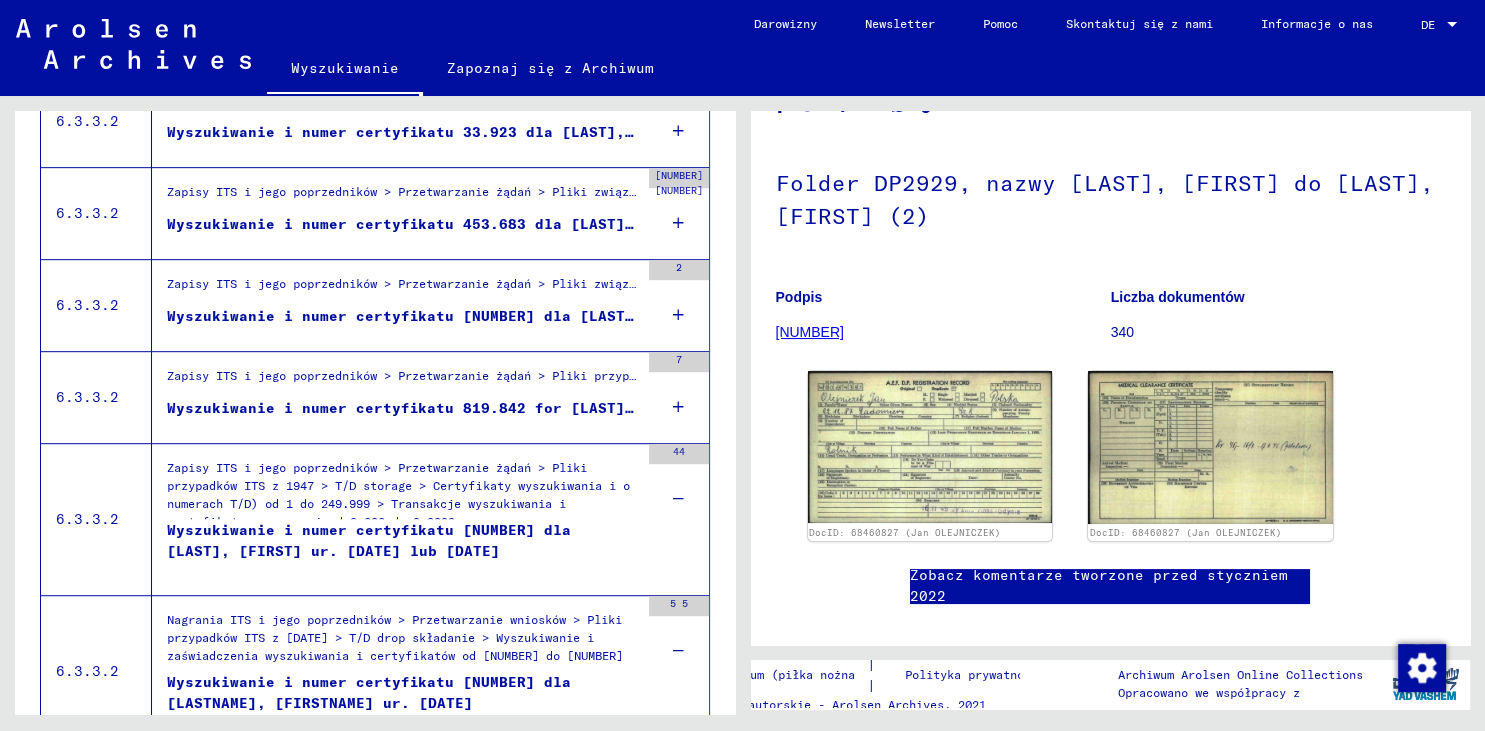 click on "Wyszukiwanie i numer certyfikatu [NUMBER] dla [LAST], [FIRST] ur. [DATE] lub [DATE]" at bounding box center (403, 550) 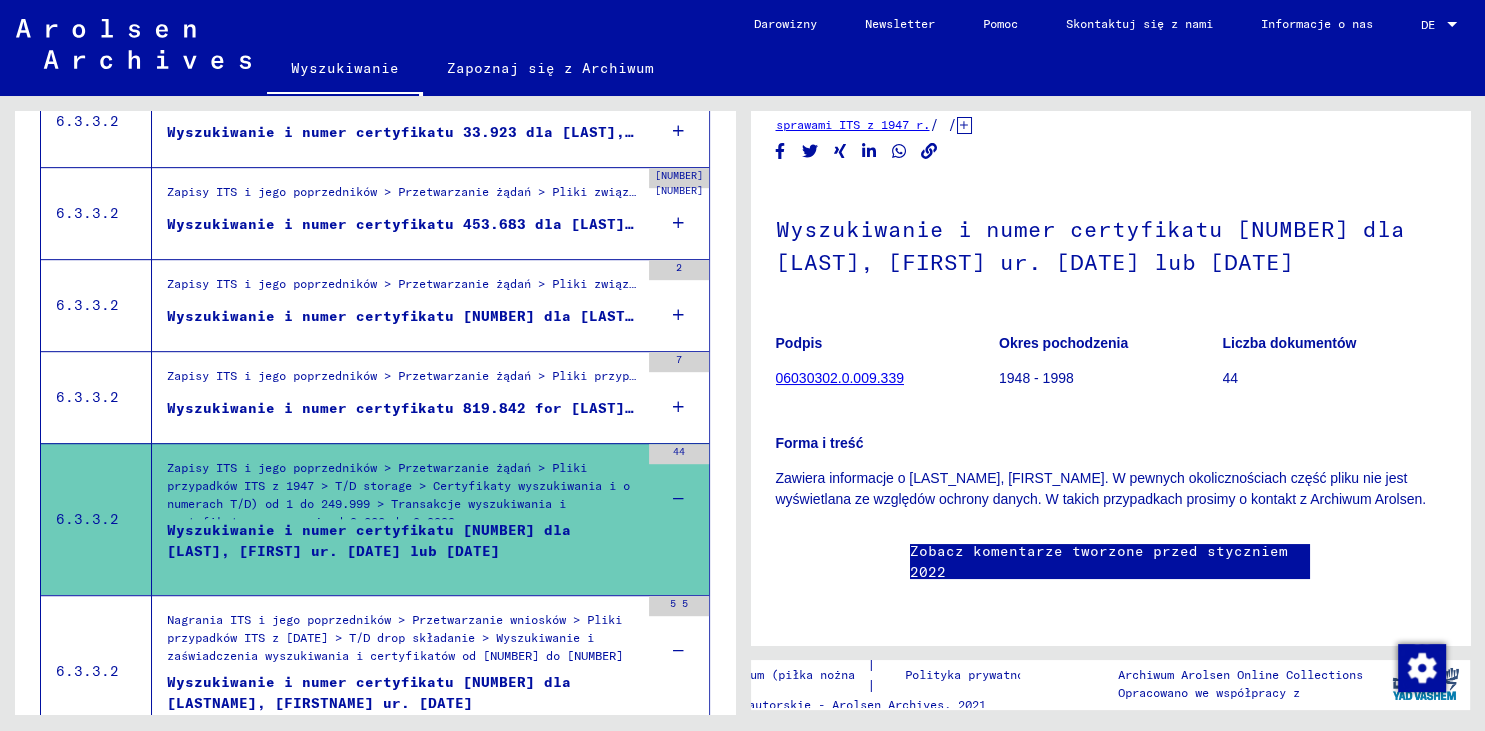 scroll, scrollTop: 221, scrollLeft: 0, axis: vertical 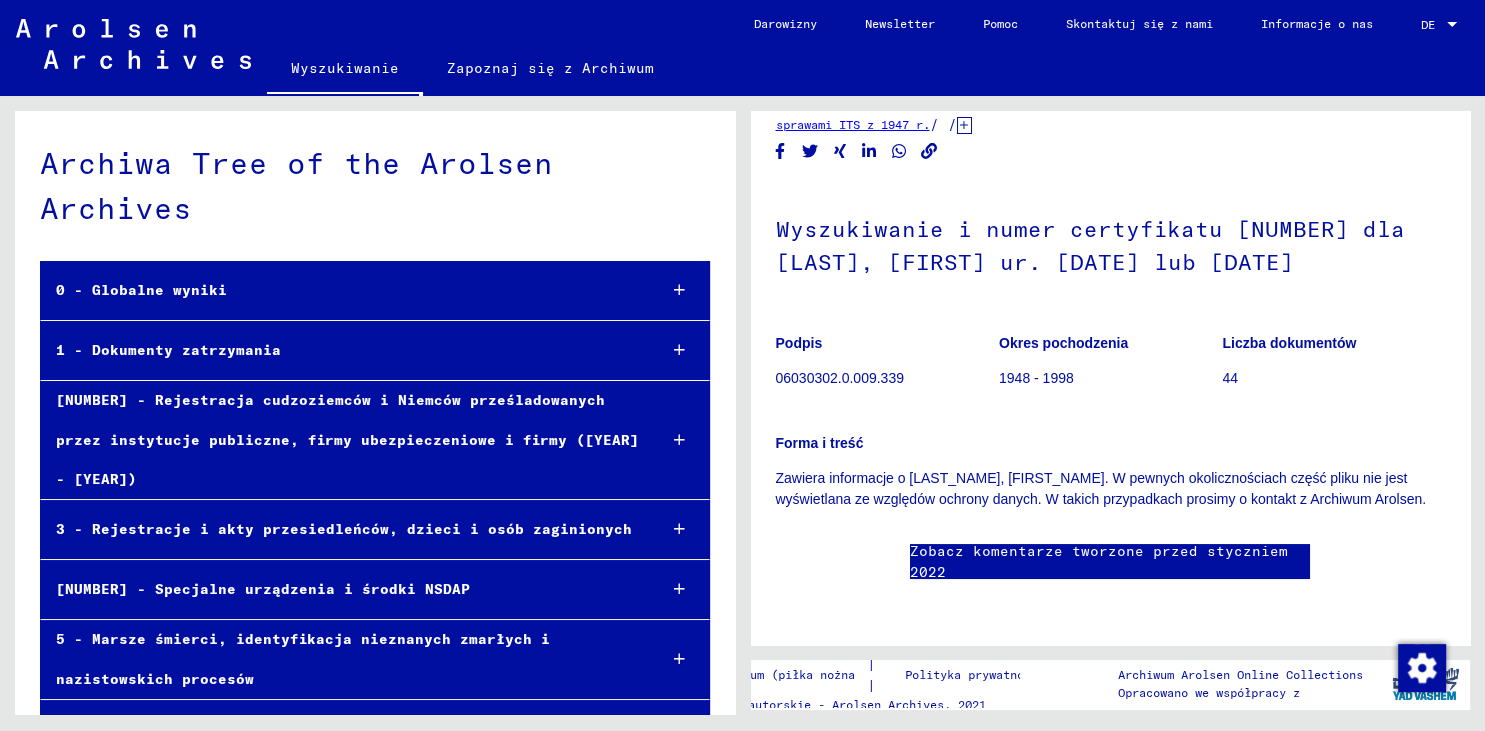click at bounding box center [679, 529] 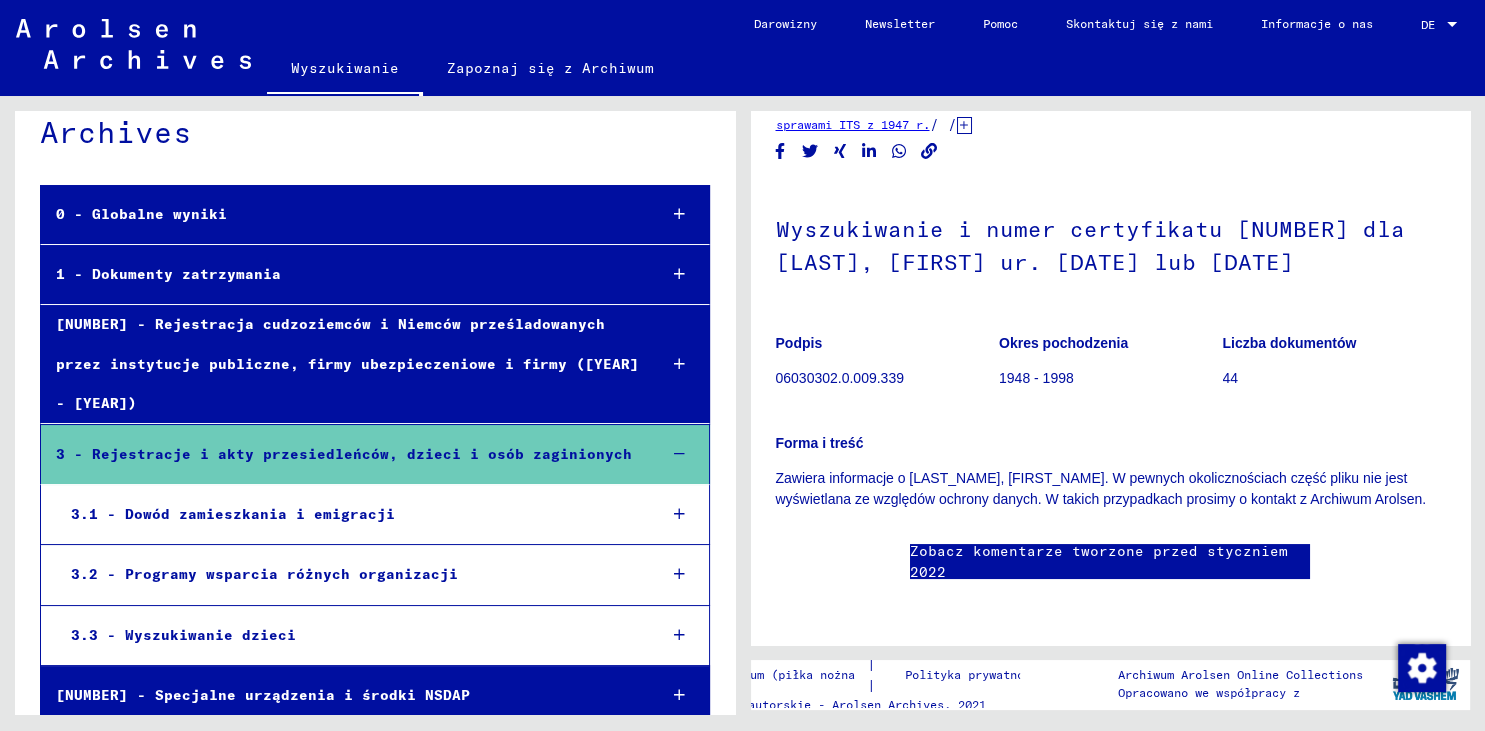 scroll, scrollTop: 110, scrollLeft: 0, axis: vertical 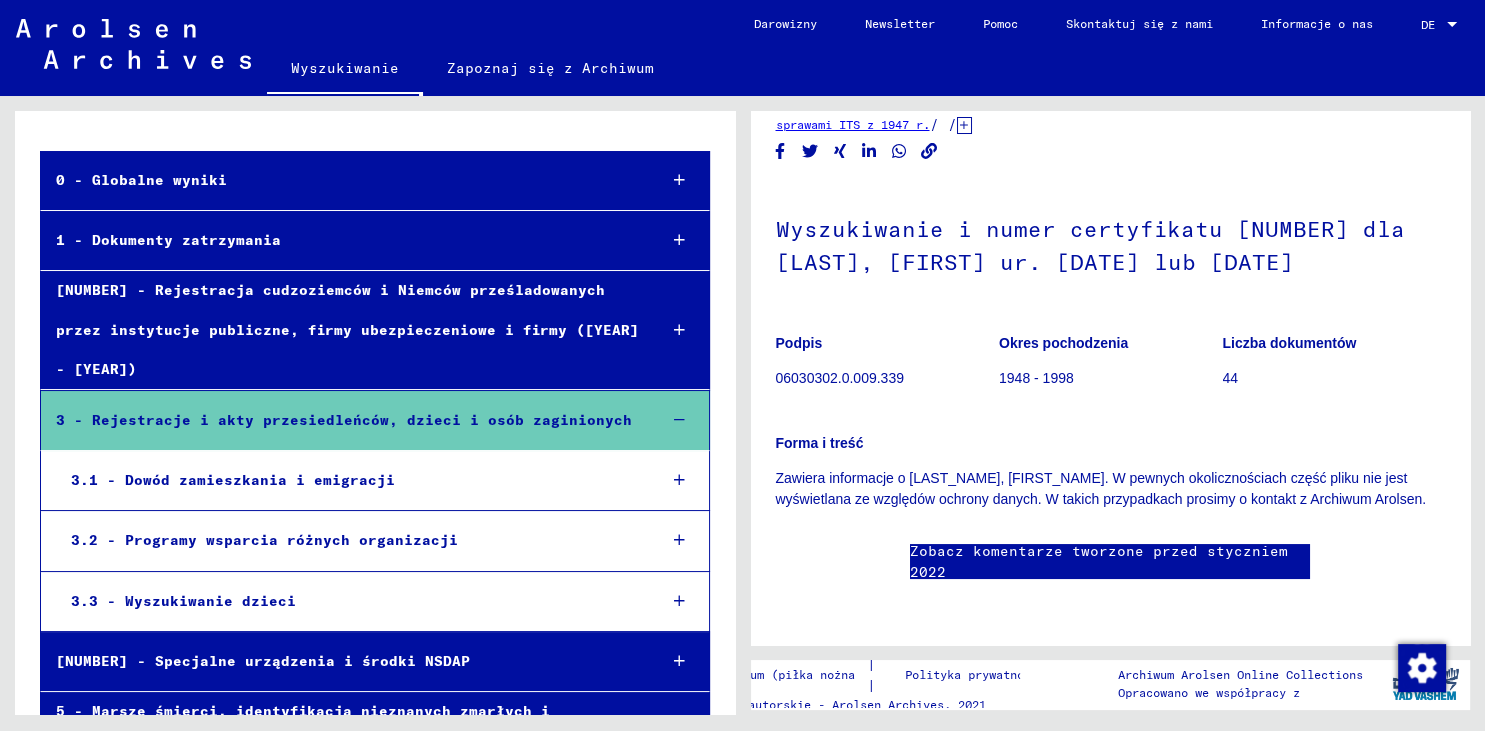 click at bounding box center [679, 601] 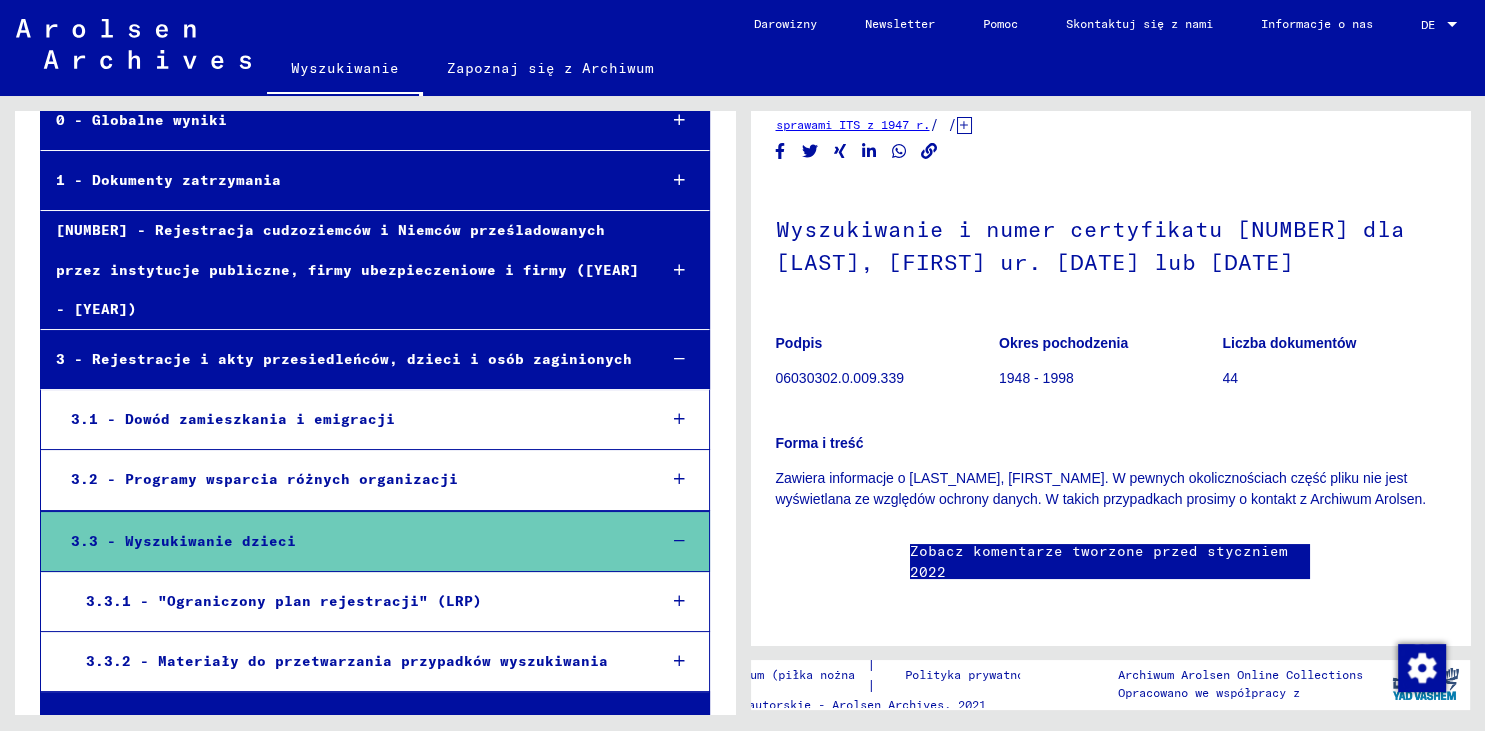 scroll, scrollTop: 221, scrollLeft: 0, axis: vertical 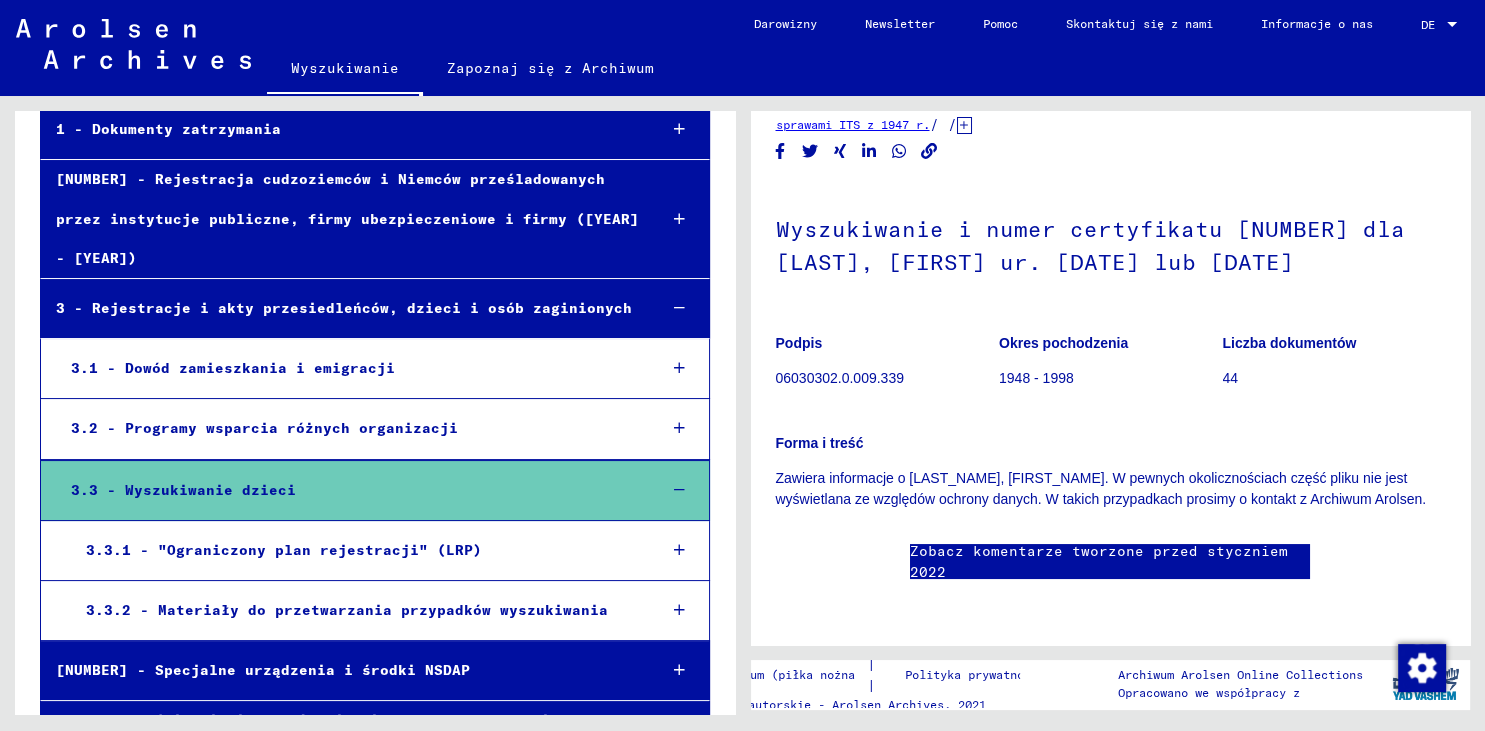 click at bounding box center [679, 428] 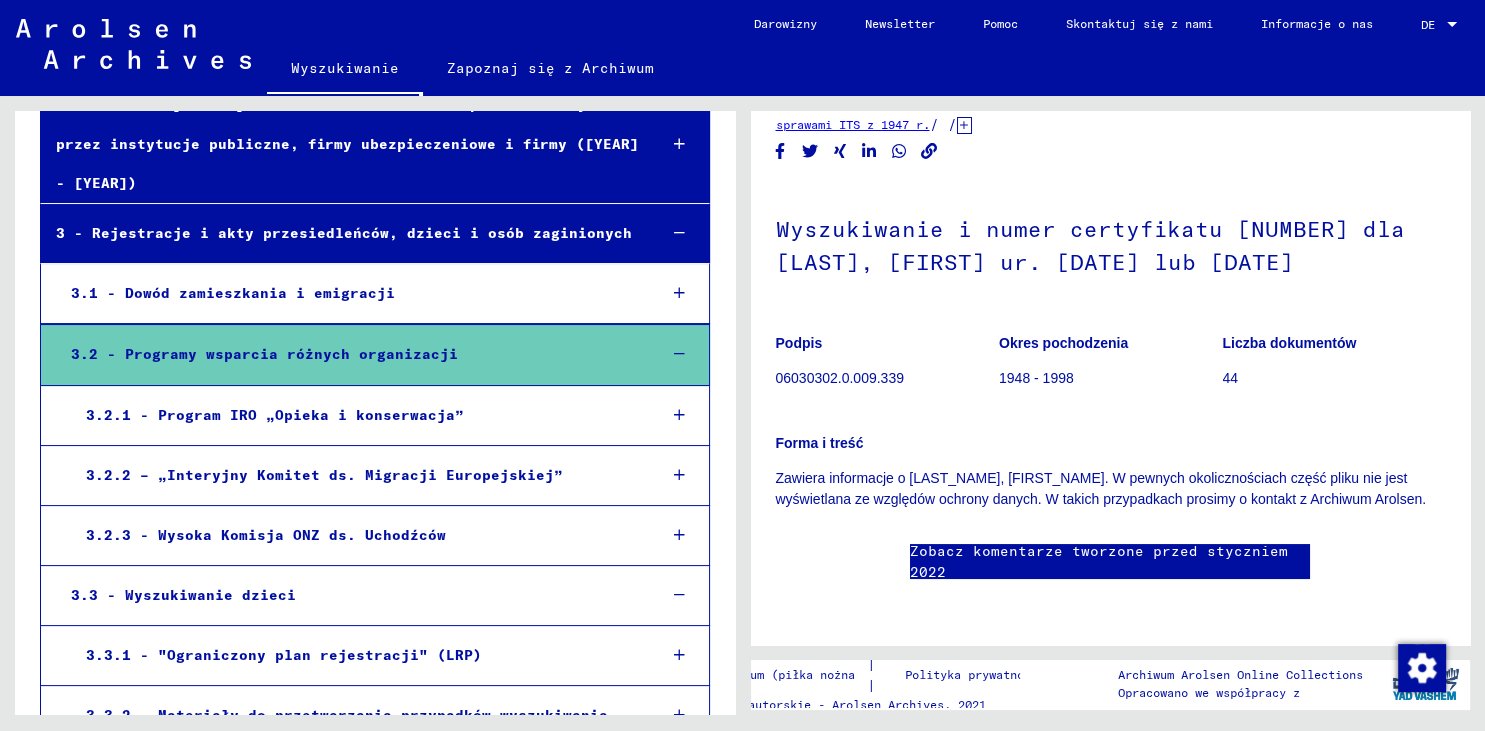 scroll, scrollTop: 331, scrollLeft: 0, axis: vertical 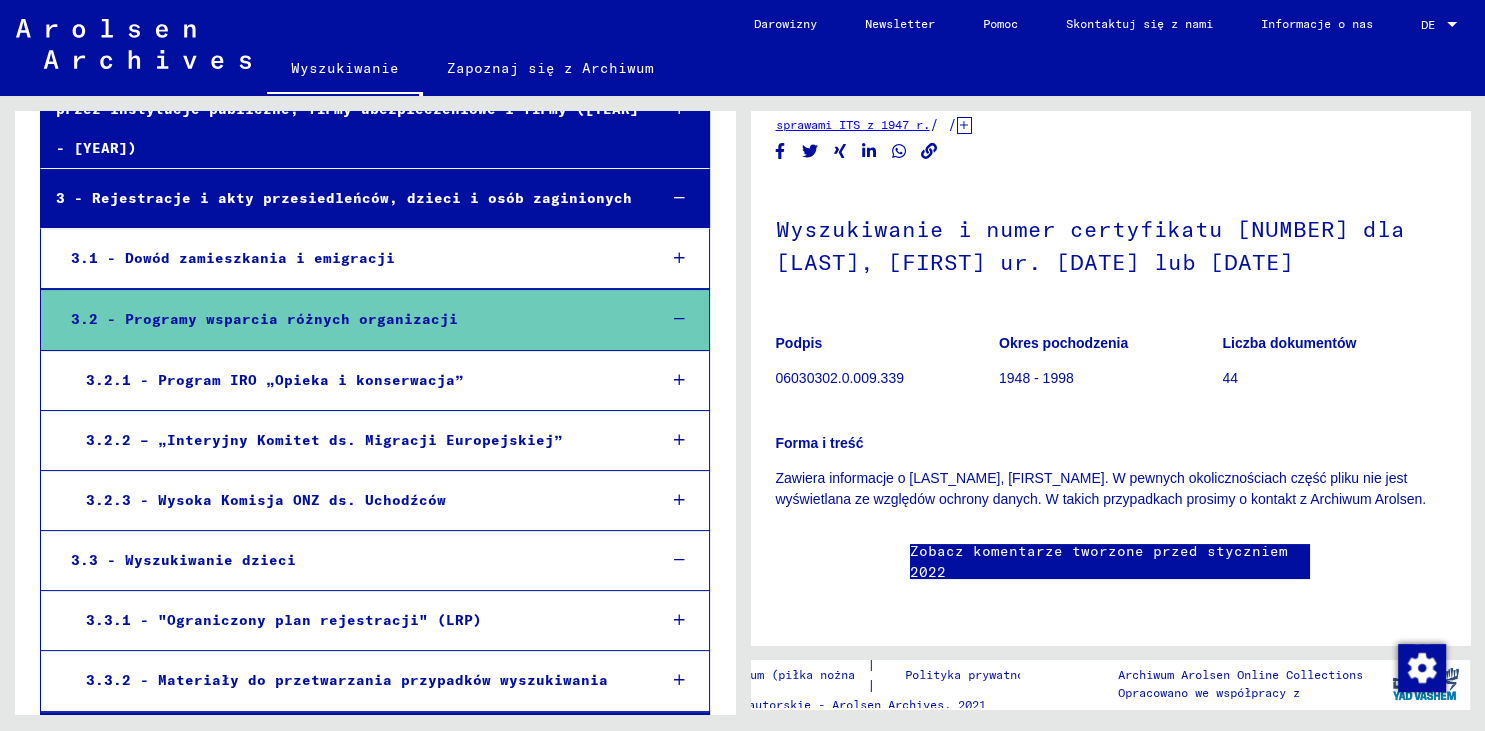 click at bounding box center (679, 500) 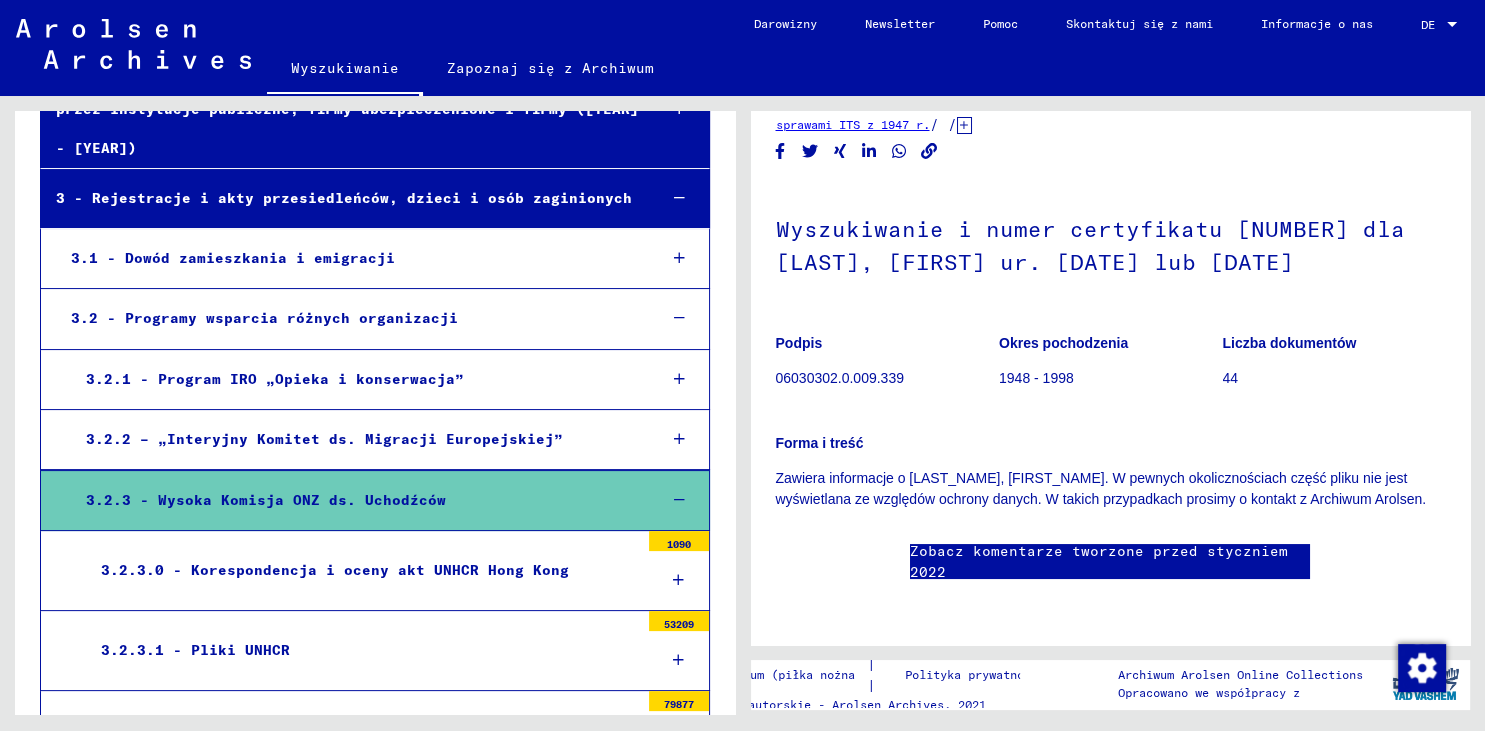 click at bounding box center (680, 439) 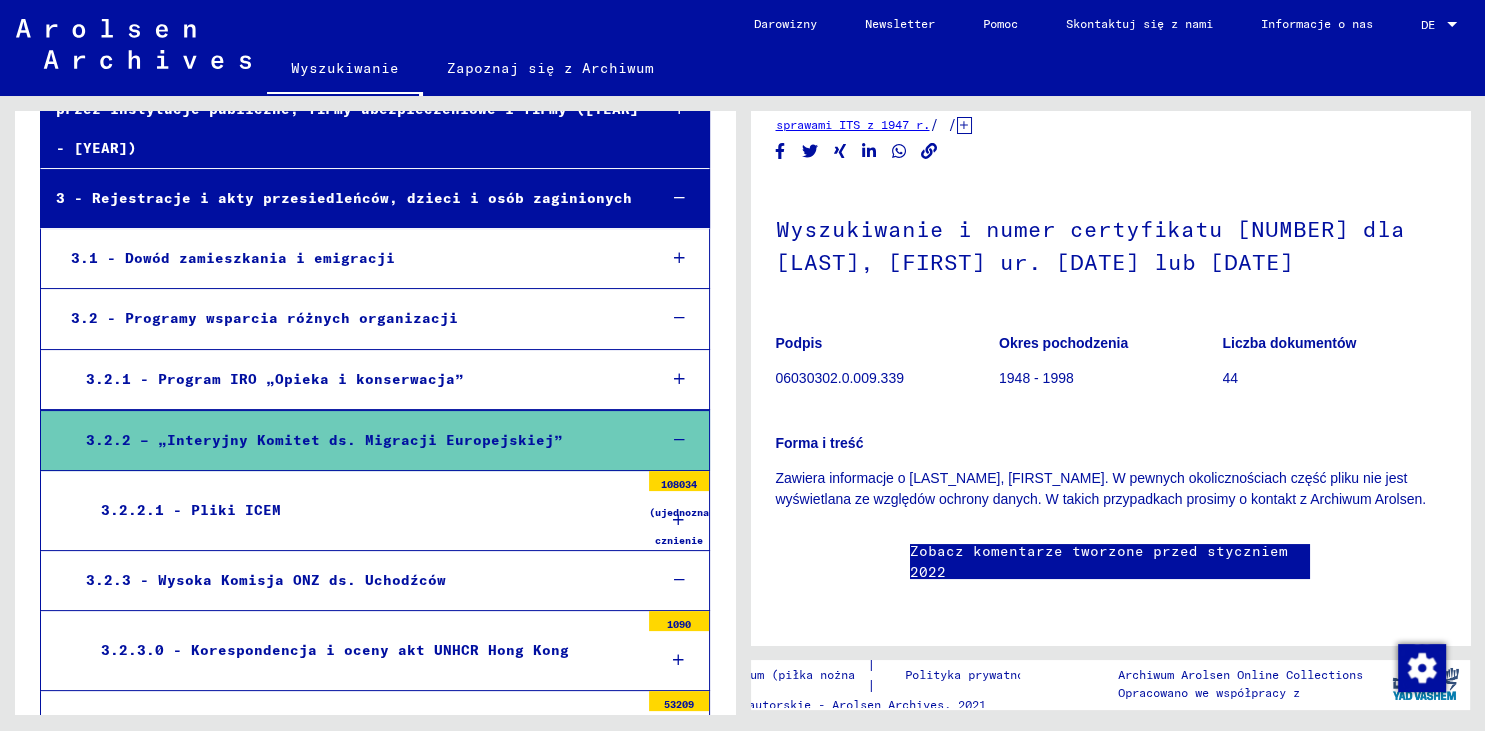 scroll, scrollTop: 331, scrollLeft: 0, axis: vertical 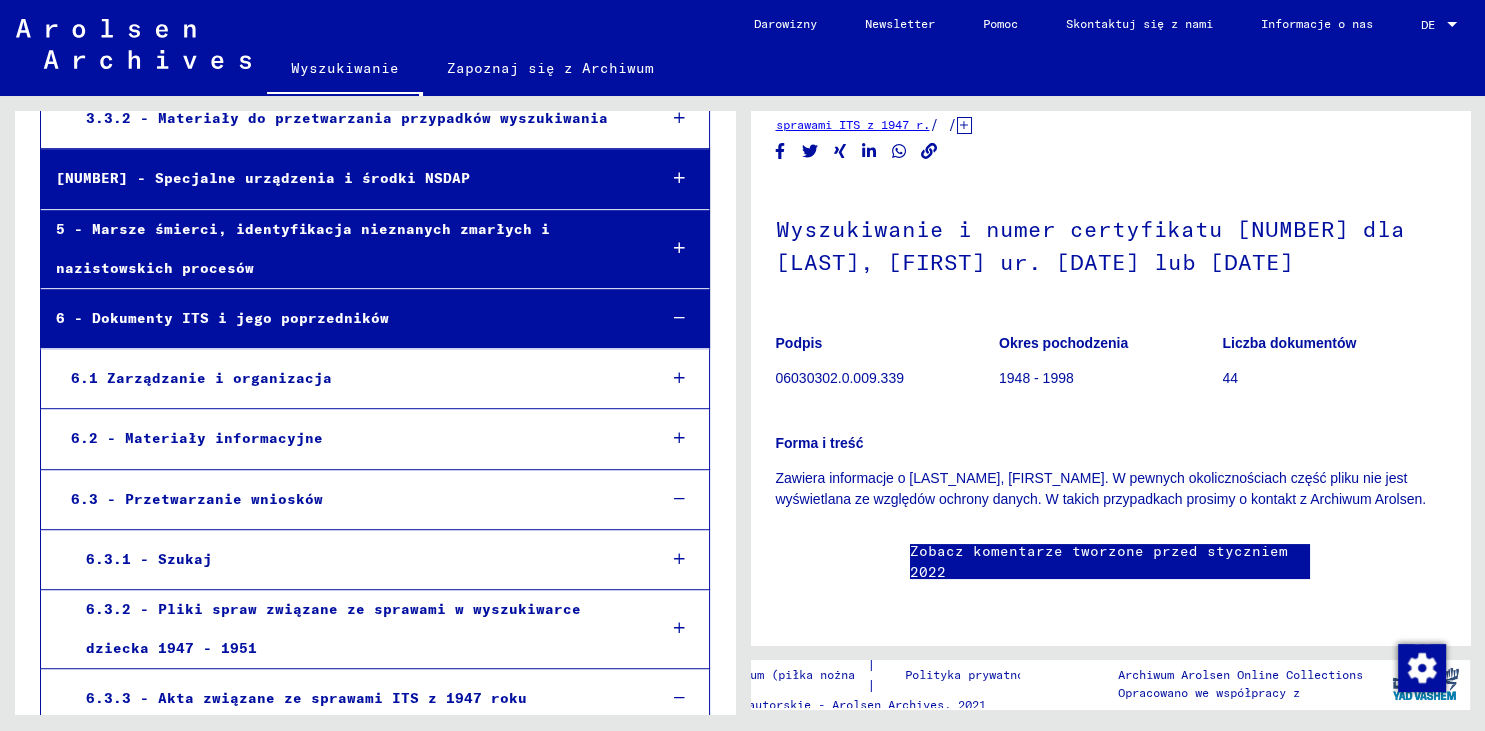 click at bounding box center [679, 559] 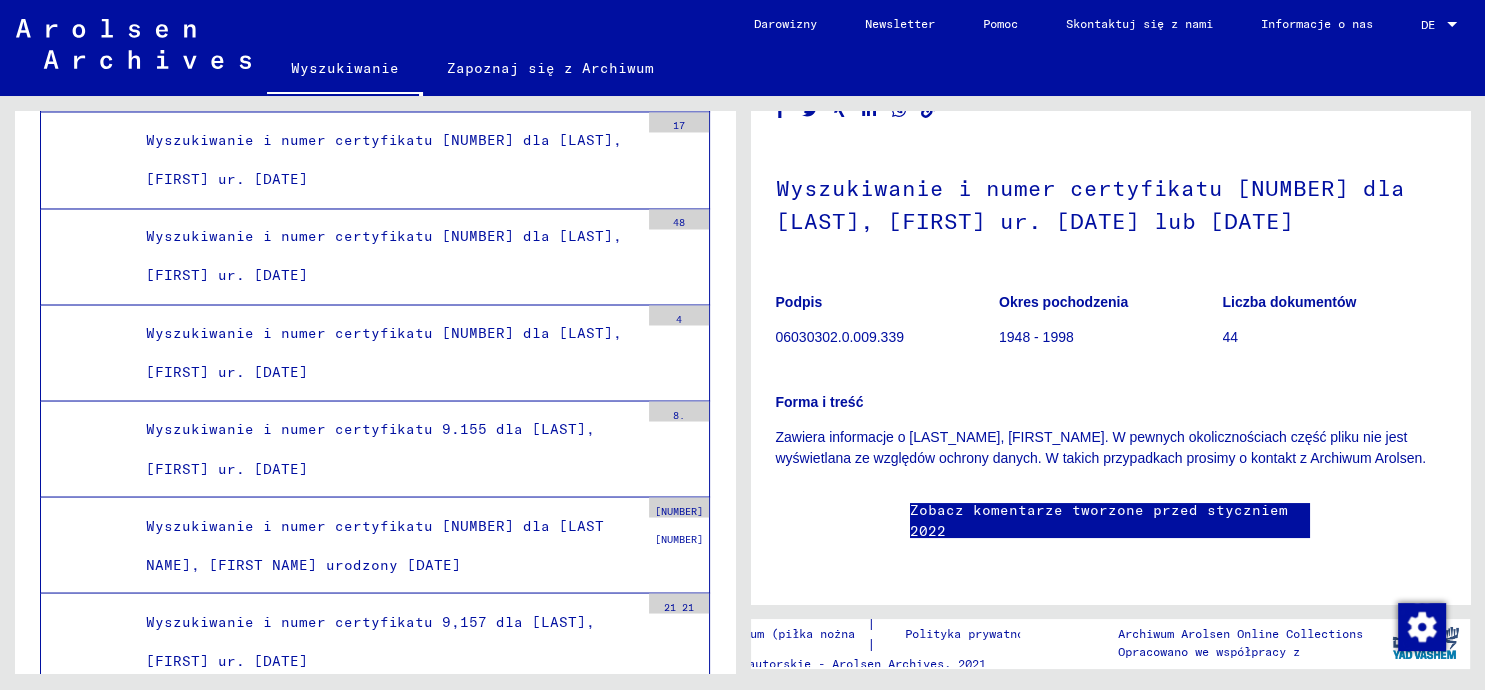 scroll, scrollTop: 32461, scrollLeft: 0, axis: vertical 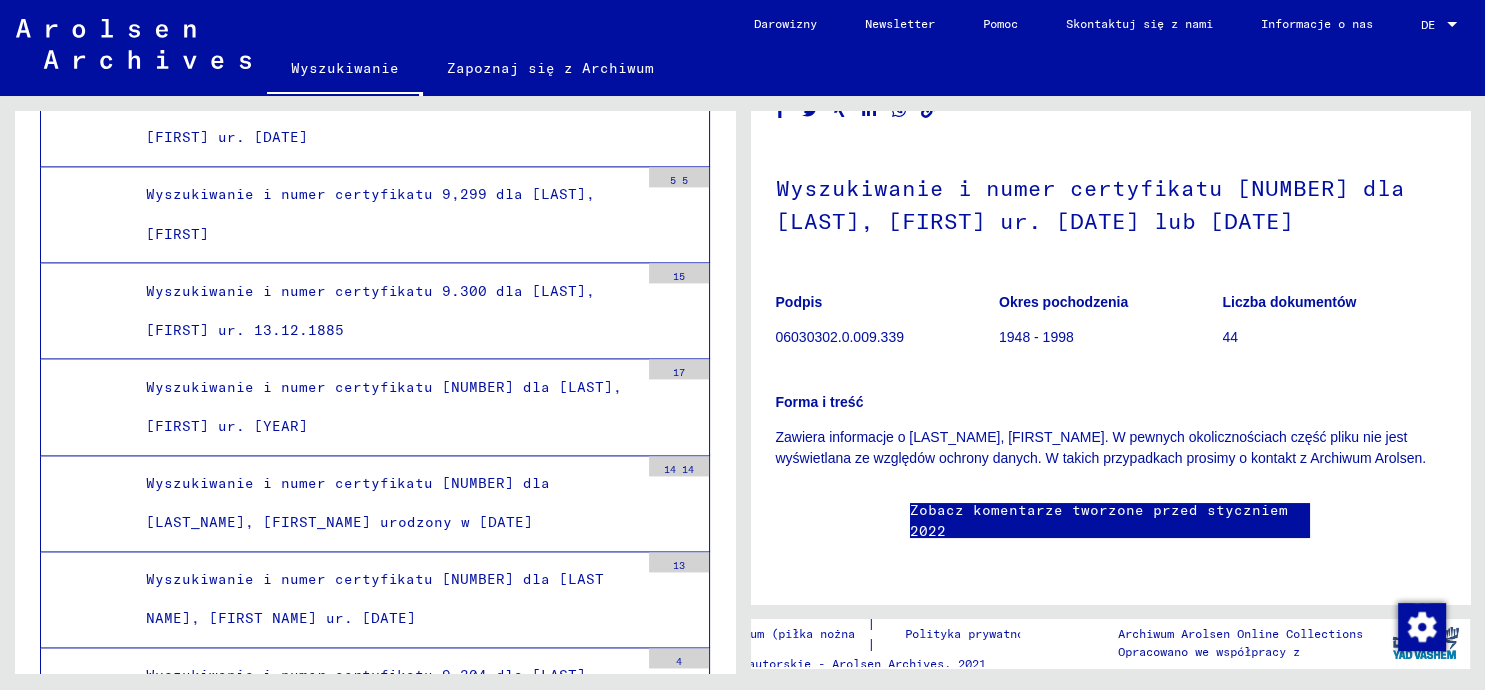 click on "44" at bounding box center (679, 4025) 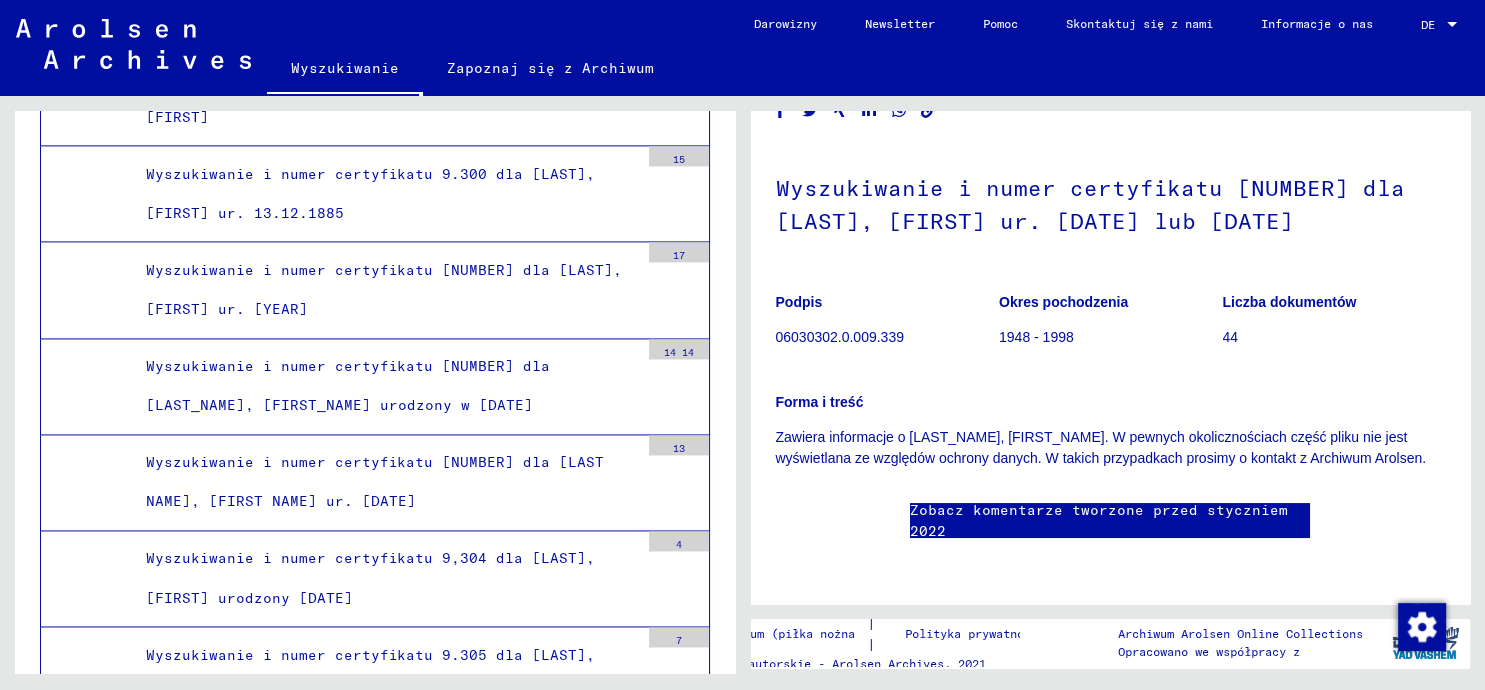 scroll, scrollTop: 32460, scrollLeft: 0, axis: vertical 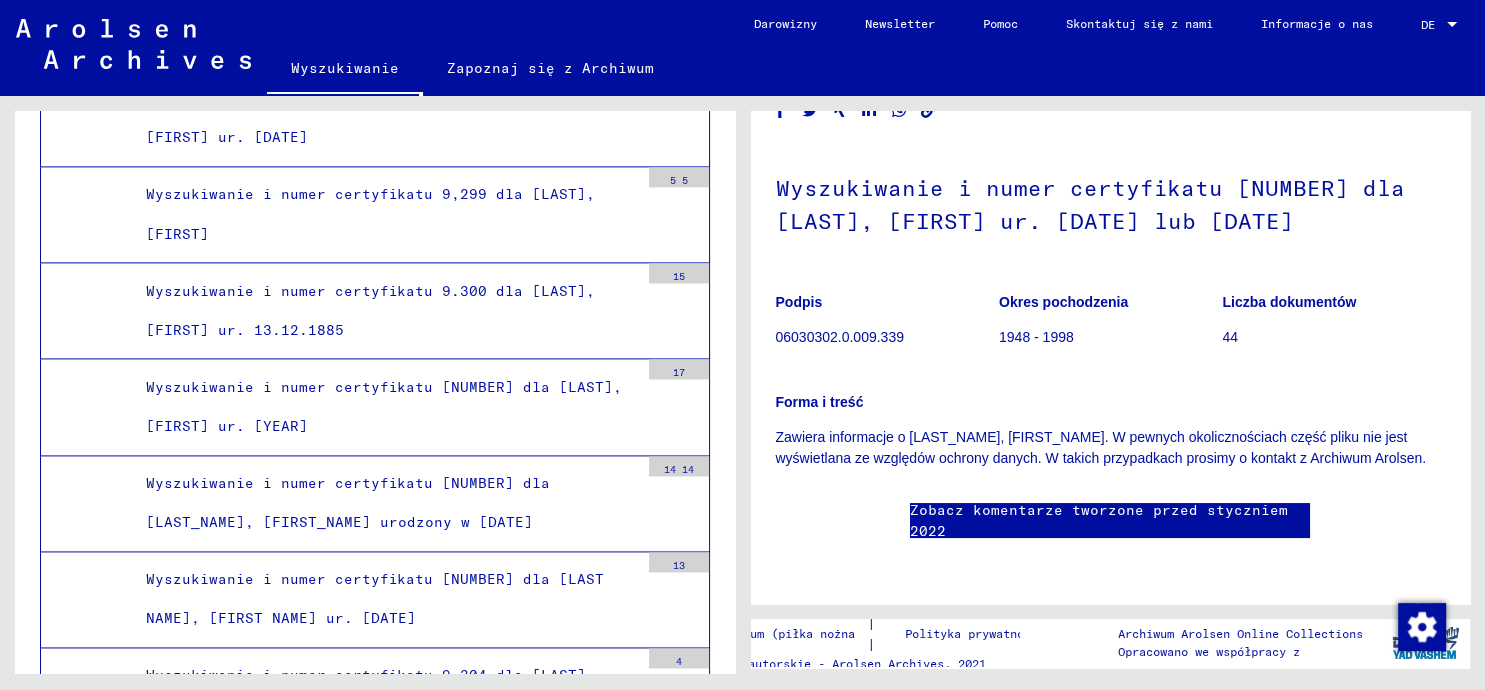 click on "Skontaktuj się z nami" 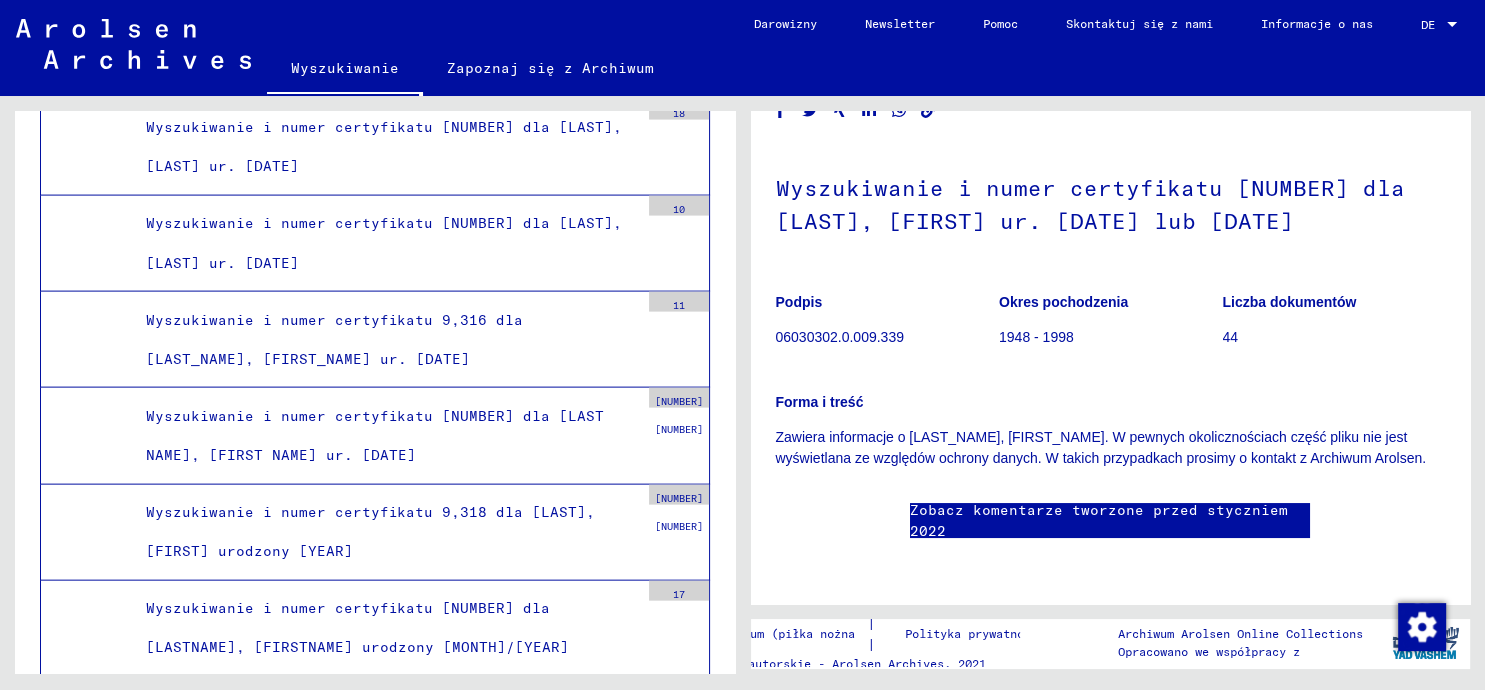 scroll, scrollTop: 33674, scrollLeft: 0, axis: vertical 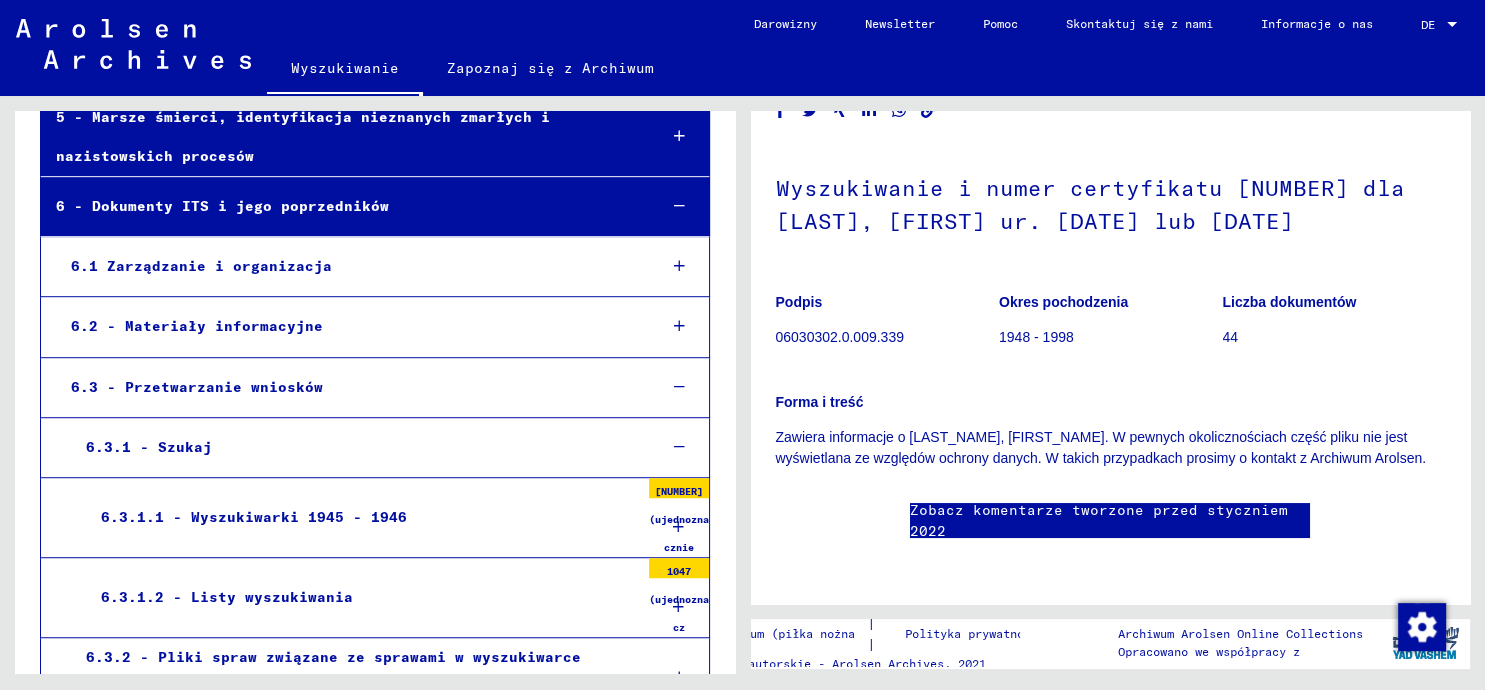 click on "6.3.1 - Szukaj" at bounding box center [356, 447] 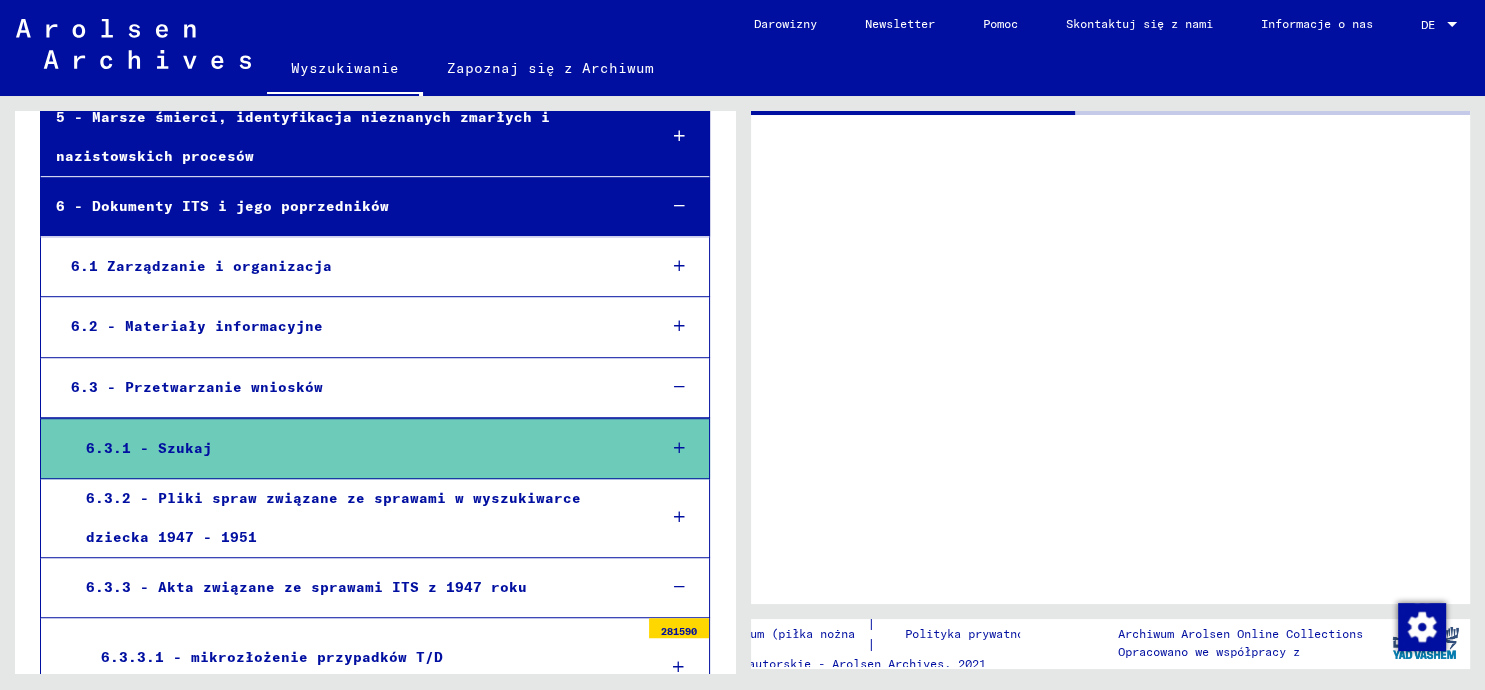 scroll, scrollTop: 0, scrollLeft: 0, axis: both 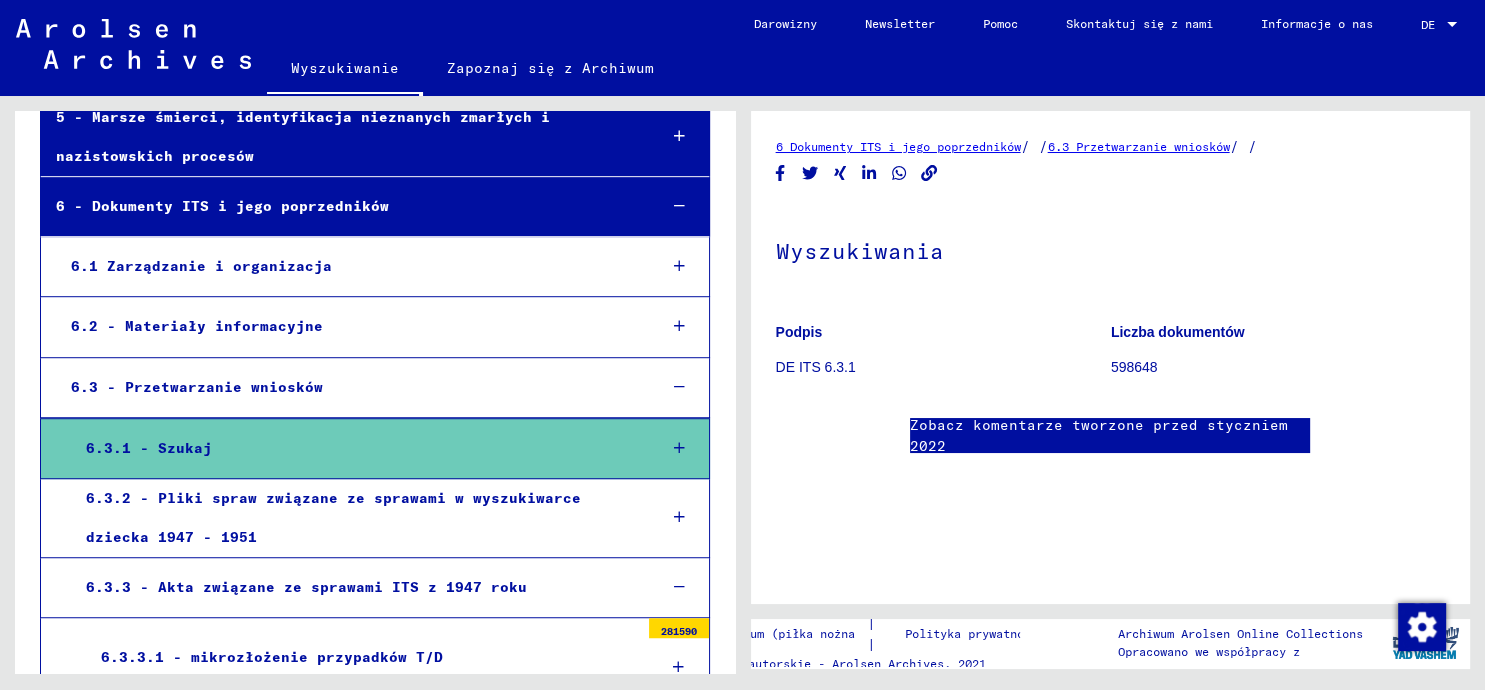 click on "6.3.3.1 - mikrozłożenie przypadków T/D" at bounding box center [362, 657] 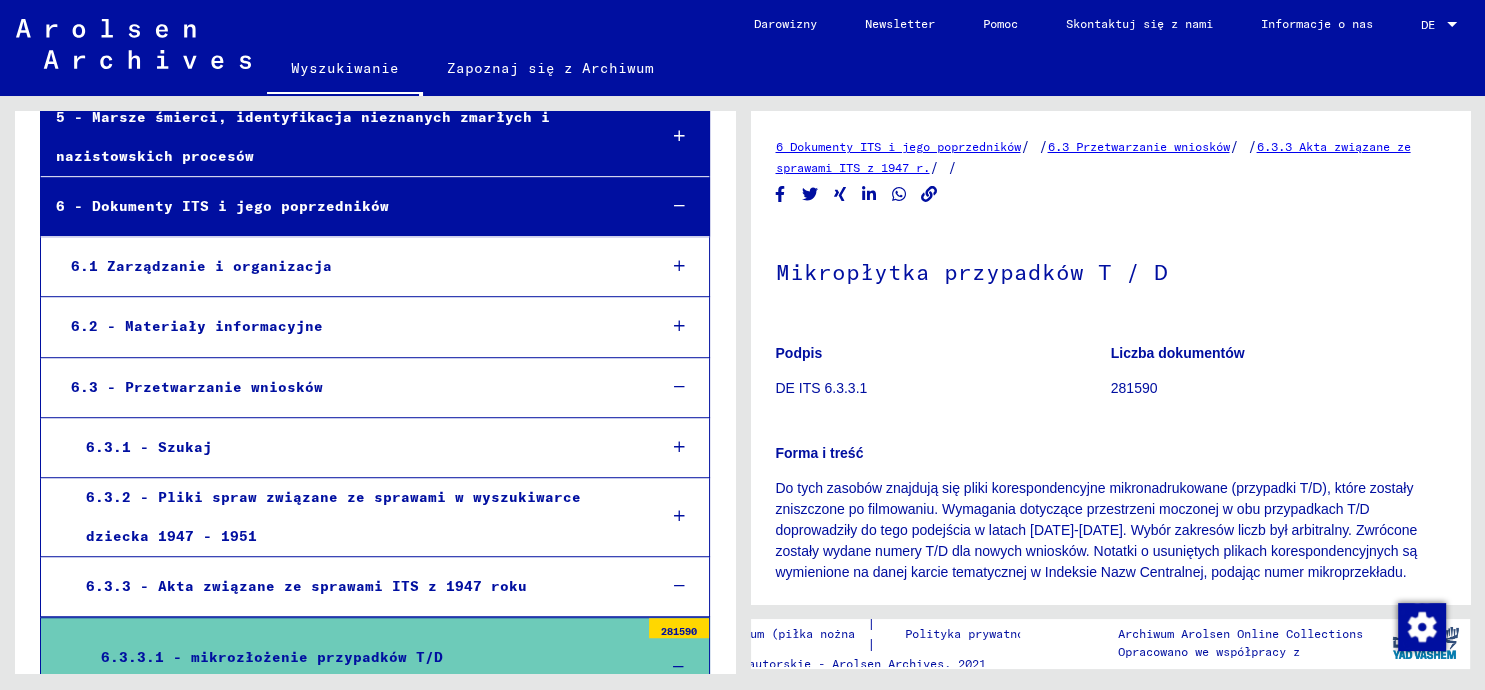 scroll, scrollTop: 2208, scrollLeft: 0, axis: vertical 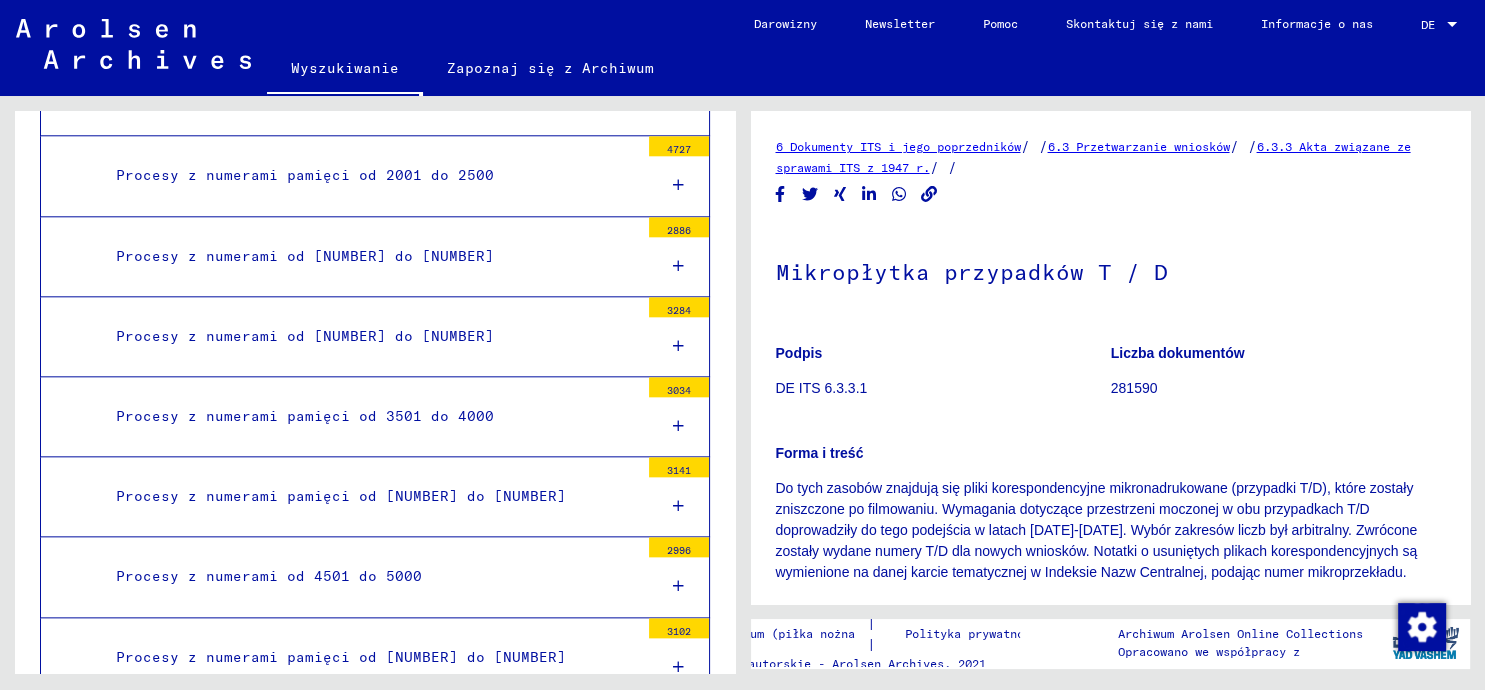click on "2996" at bounding box center (679, 547) 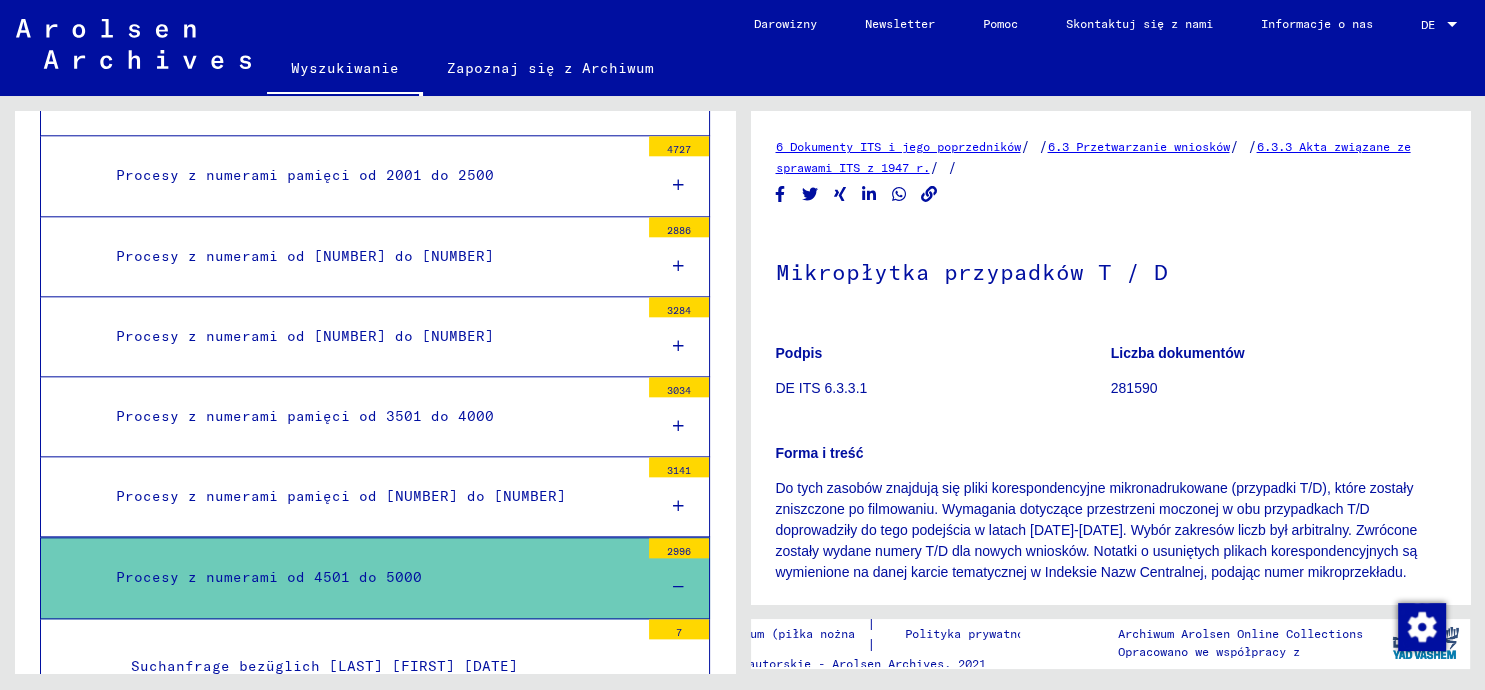click on "Procesy z numerami pamięci od [NUMBER] do [NUMBER] [NUMBER]" at bounding box center (375, 497) 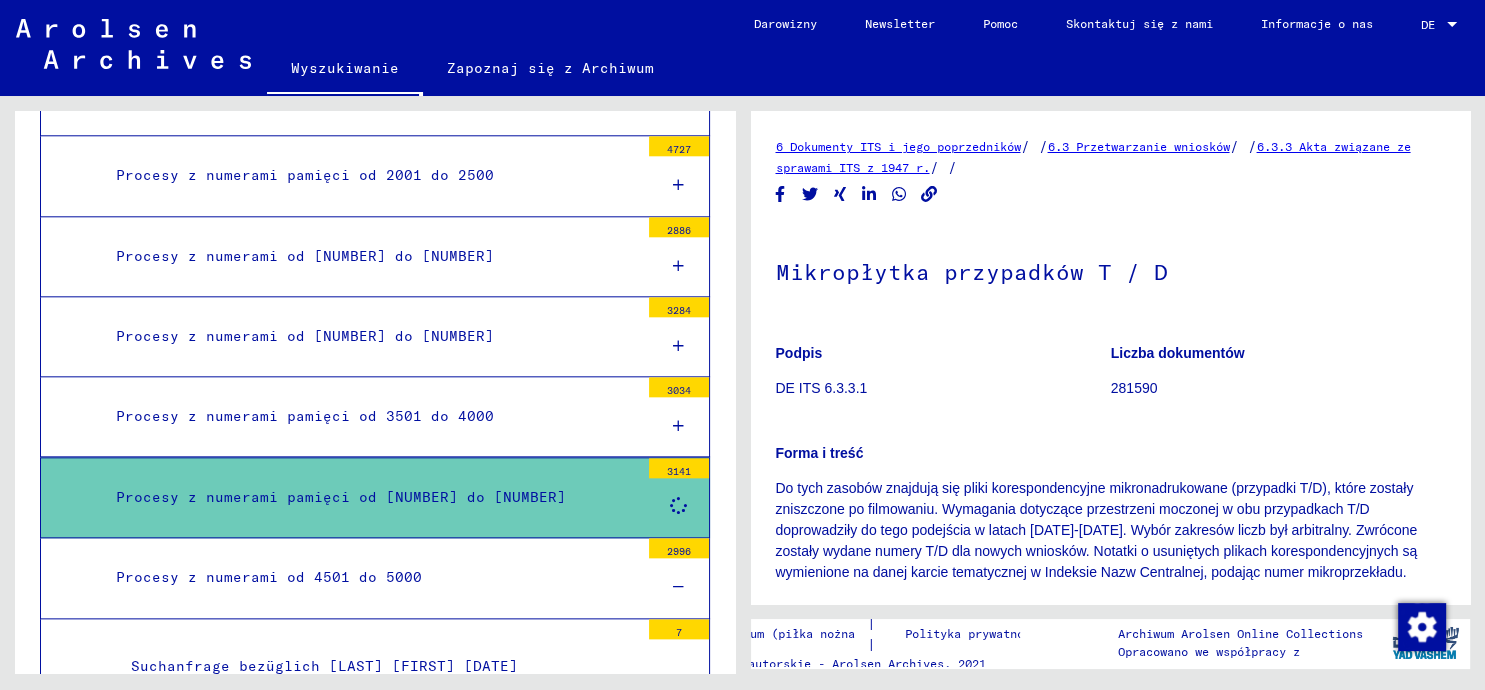 scroll, scrollTop: 2648, scrollLeft: 0, axis: vertical 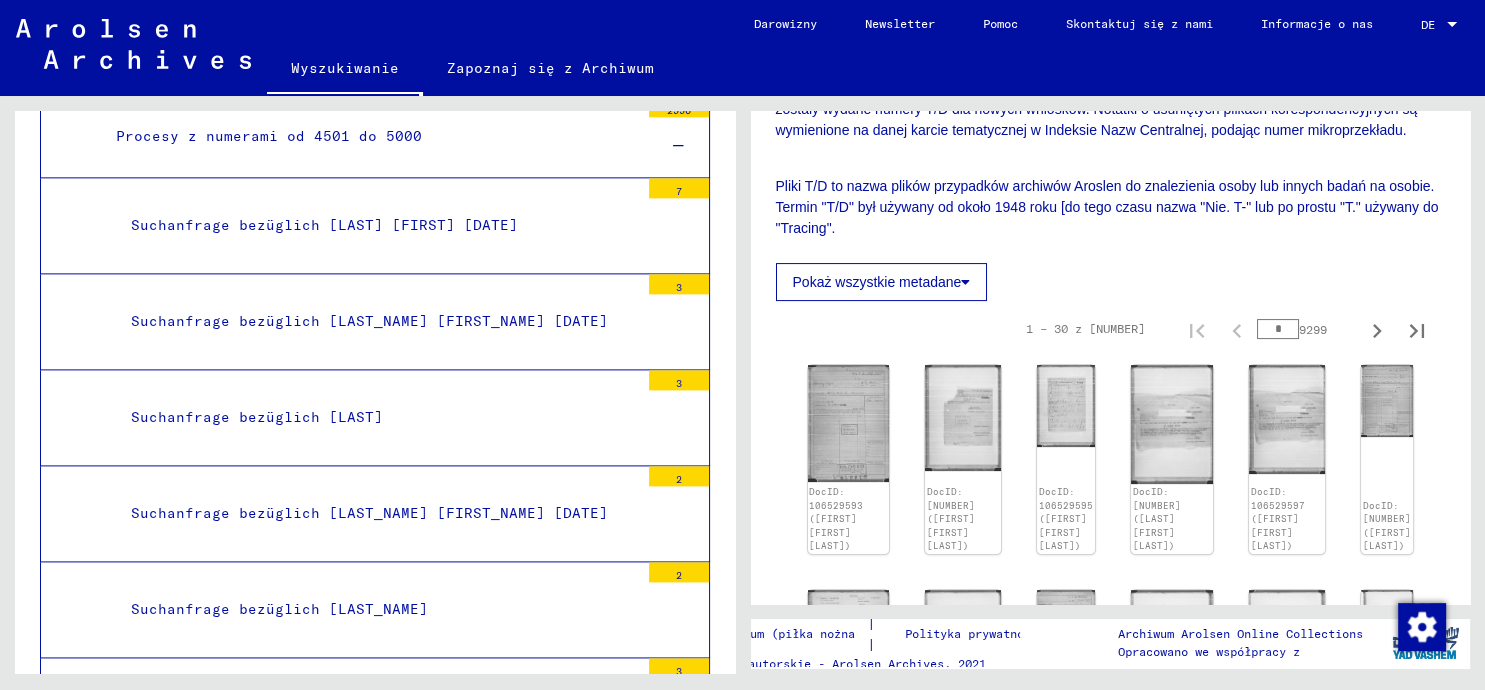 click on "Wyszukiwanie" 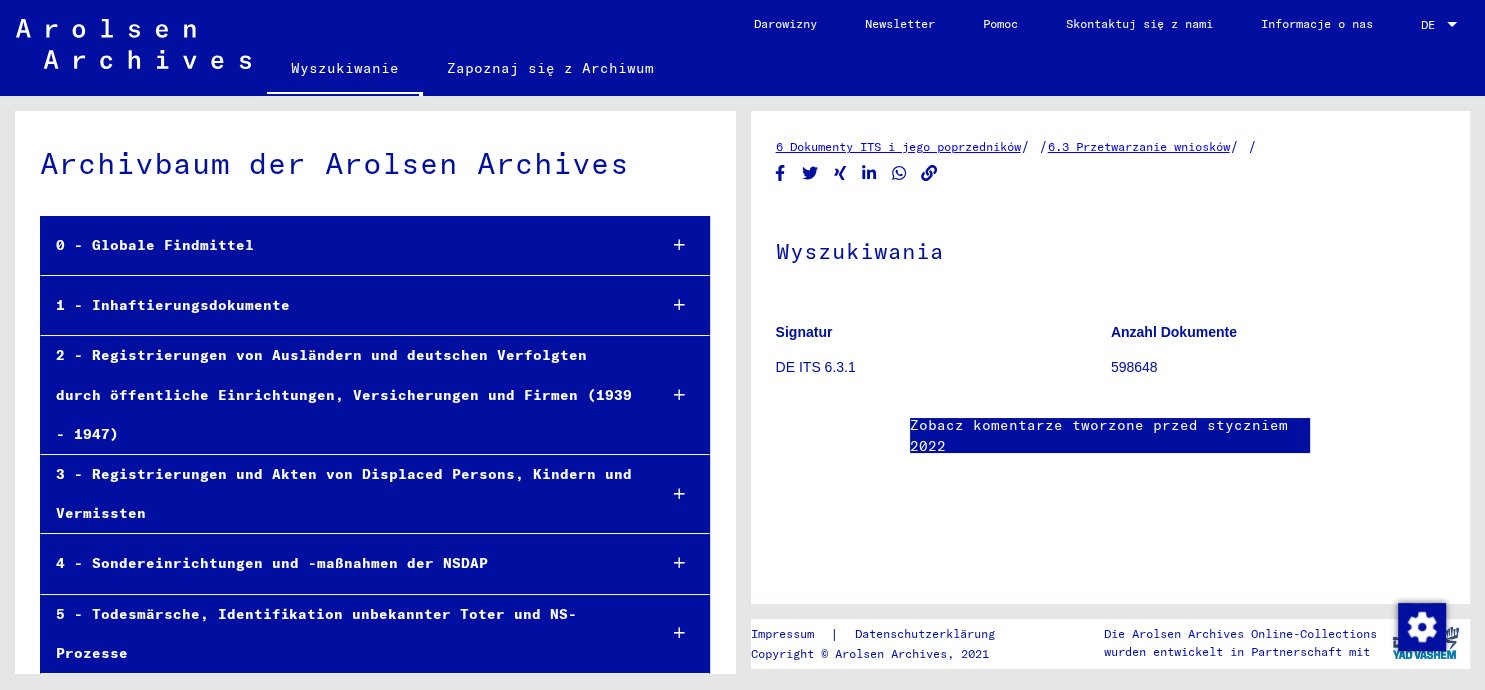 scroll, scrollTop: 617, scrollLeft: 0, axis: vertical 